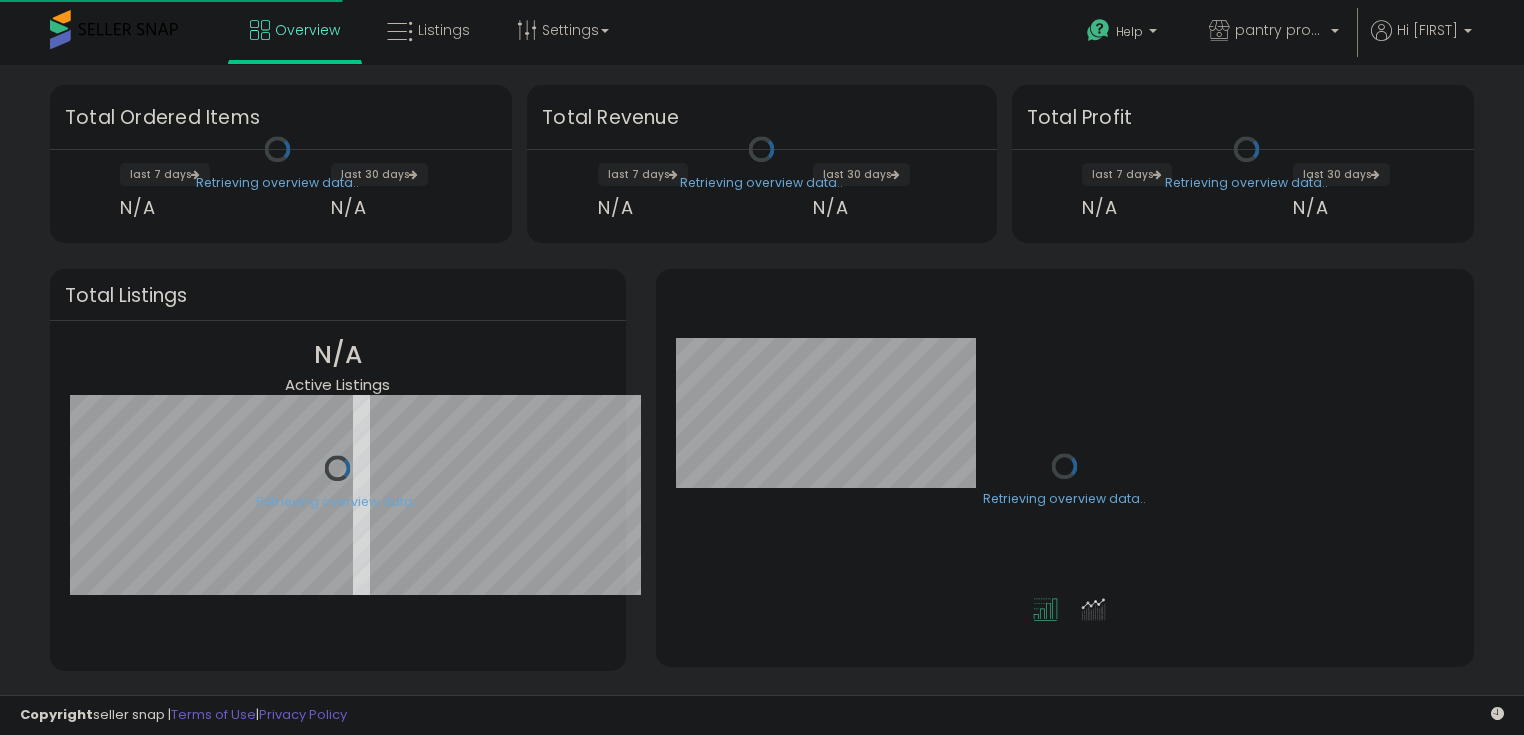 scroll, scrollTop: 0, scrollLeft: 0, axis: both 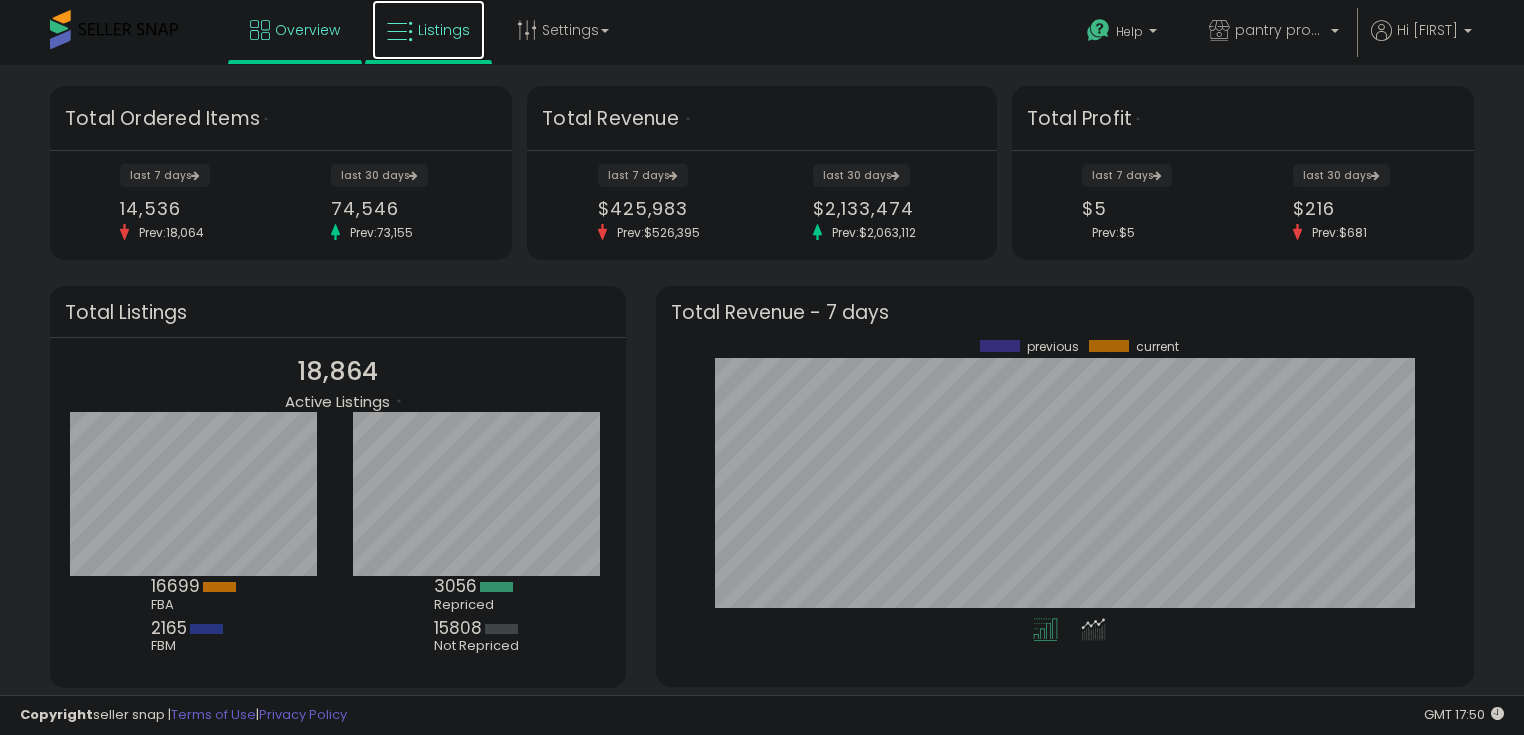 click on "Listings" at bounding box center [428, 30] 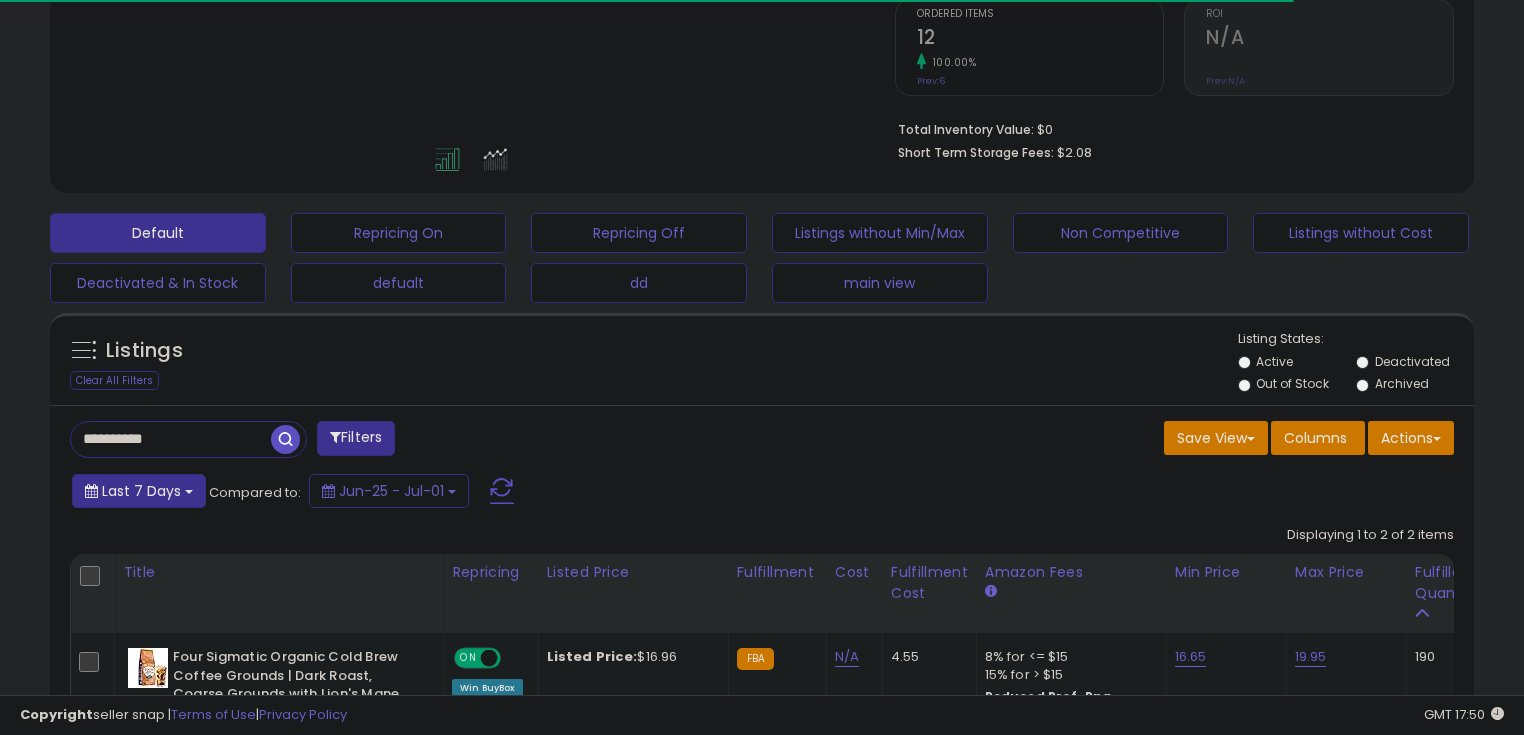 scroll, scrollTop: 480, scrollLeft: 0, axis: vertical 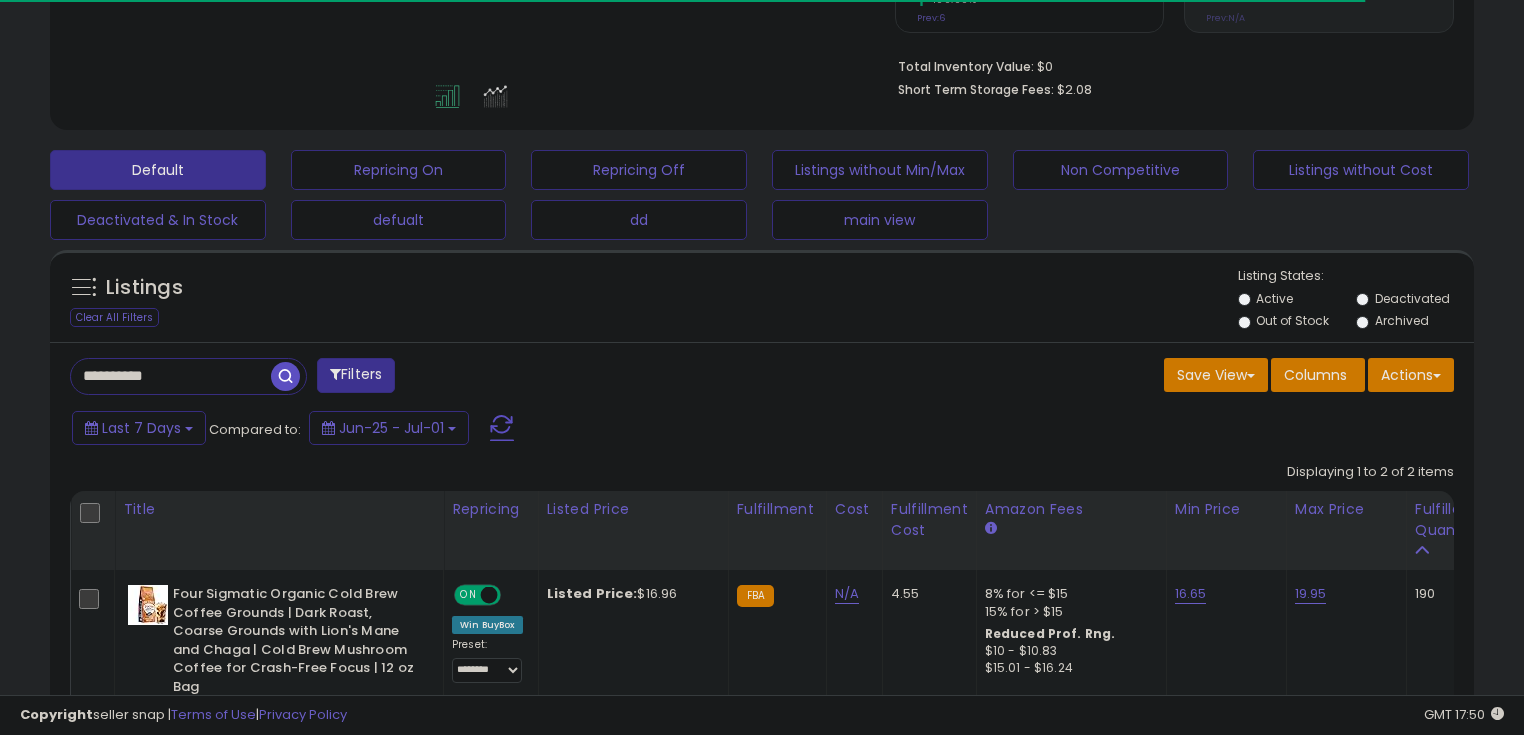 click on "**********" at bounding box center [171, 376] 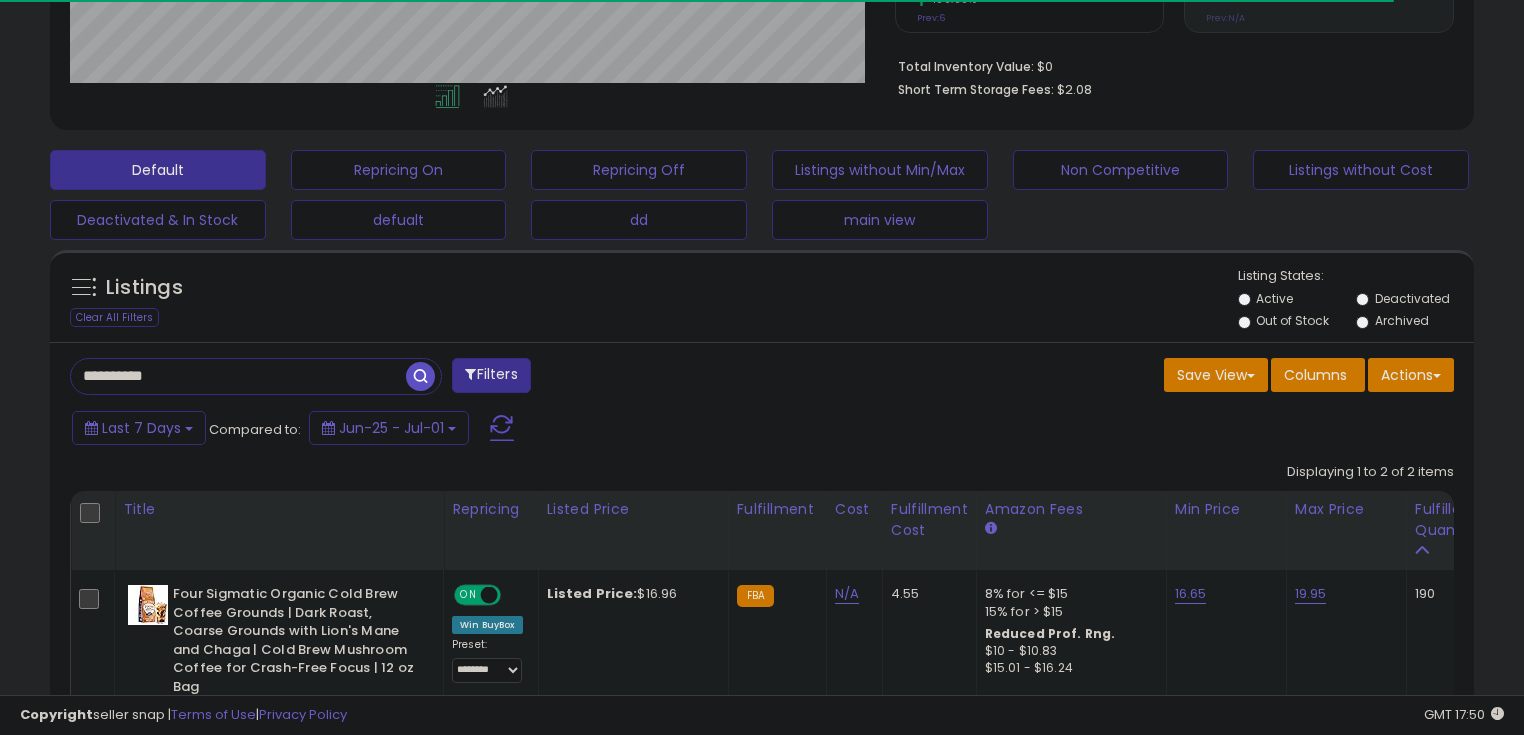 click on "**********" at bounding box center [238, 376] 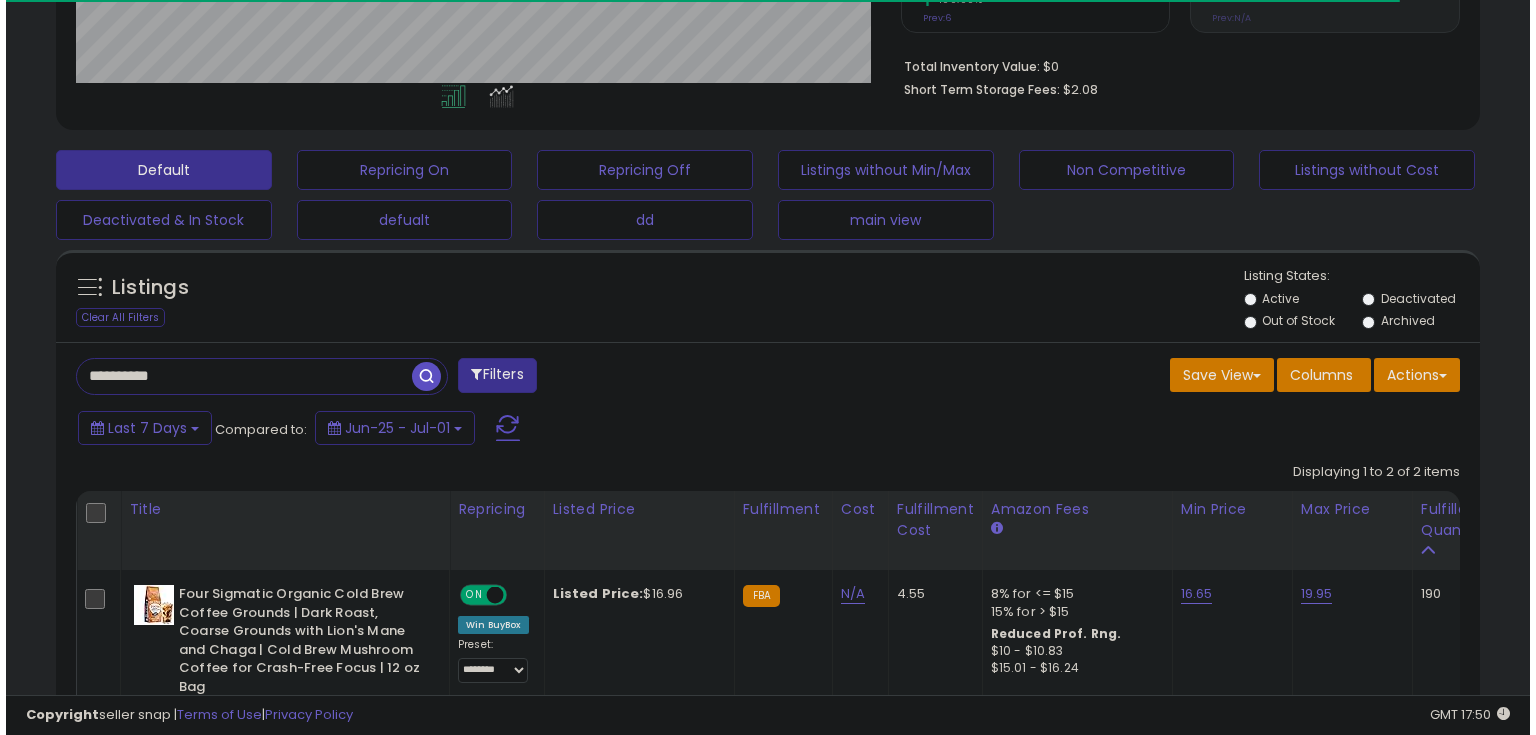 scroll, scrollTop: 409, scrollLeft: 824, axis: both 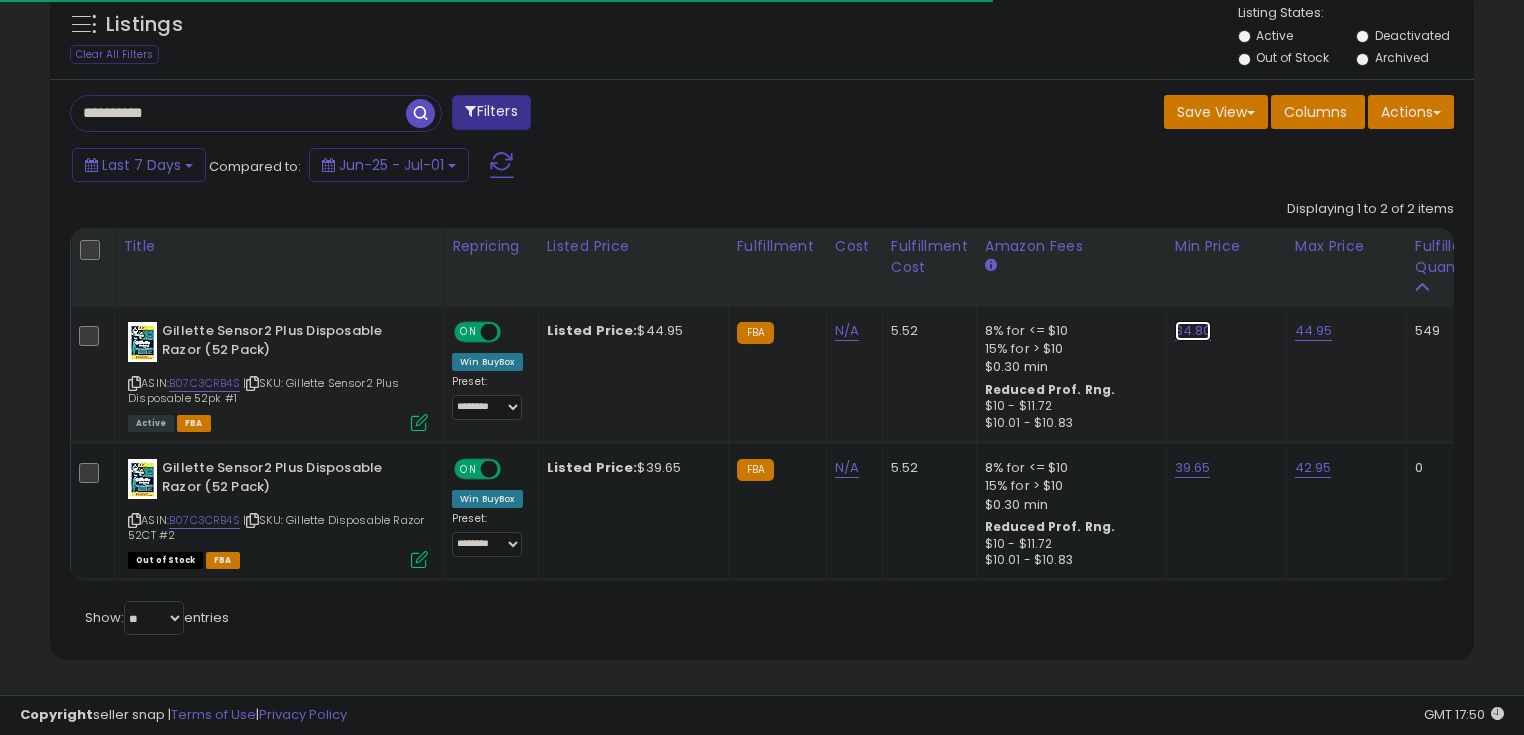 click on "34.80" at bounding box center [1193, 331] 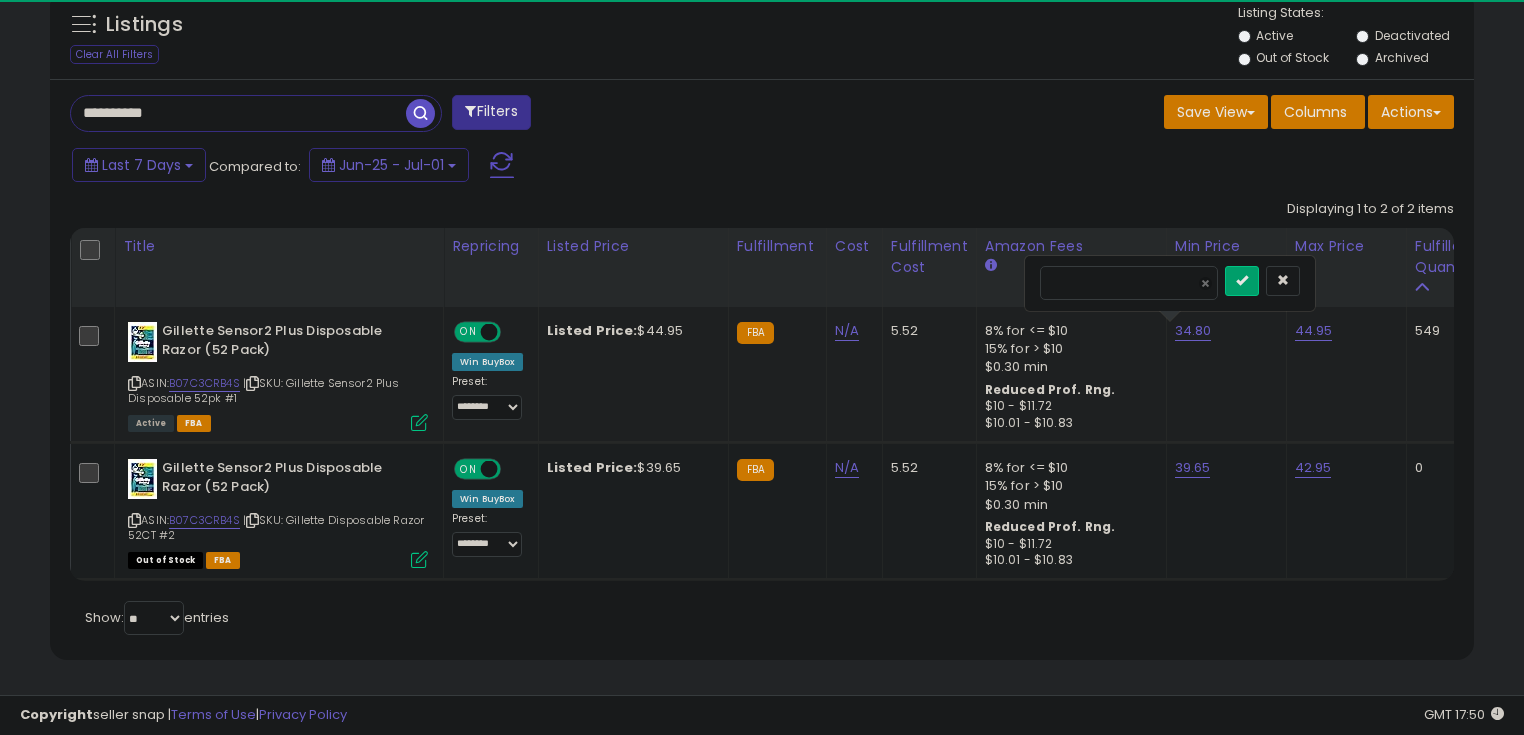 scroll, scrollTop: 999589, scrollLeft: 999175, axis: both 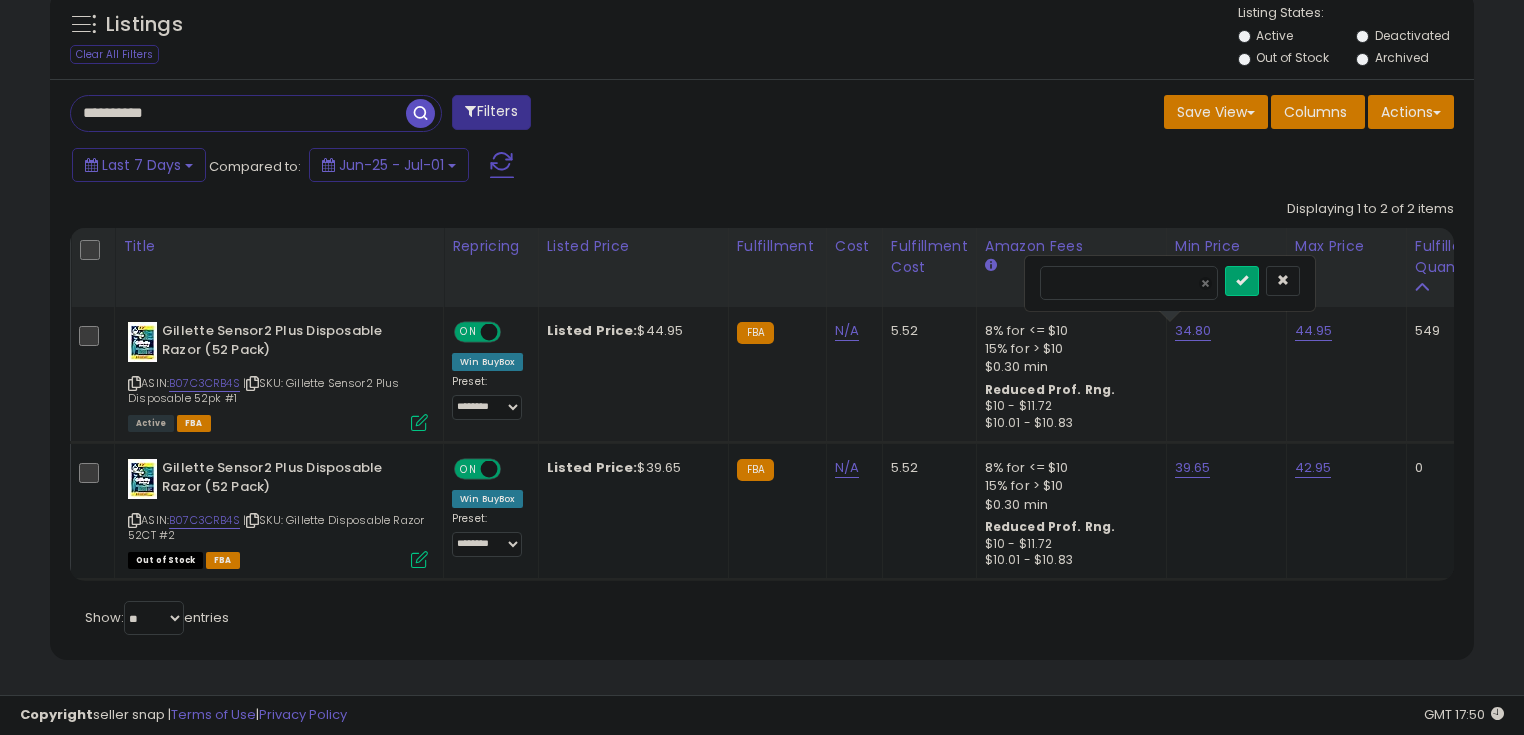 click on "*****" at bounding box center (1129, 283) 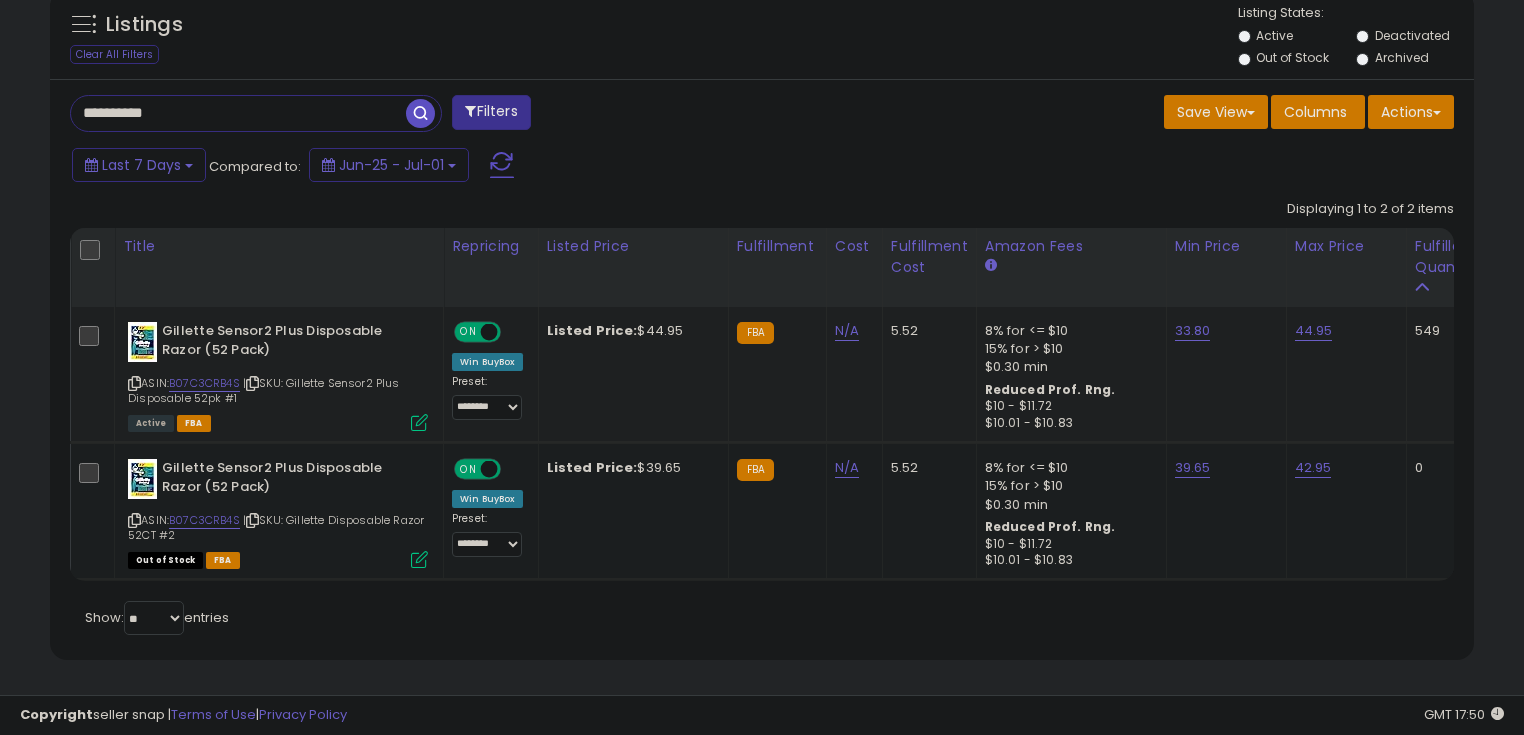 click on "**********" at bounding box center [238, 113] 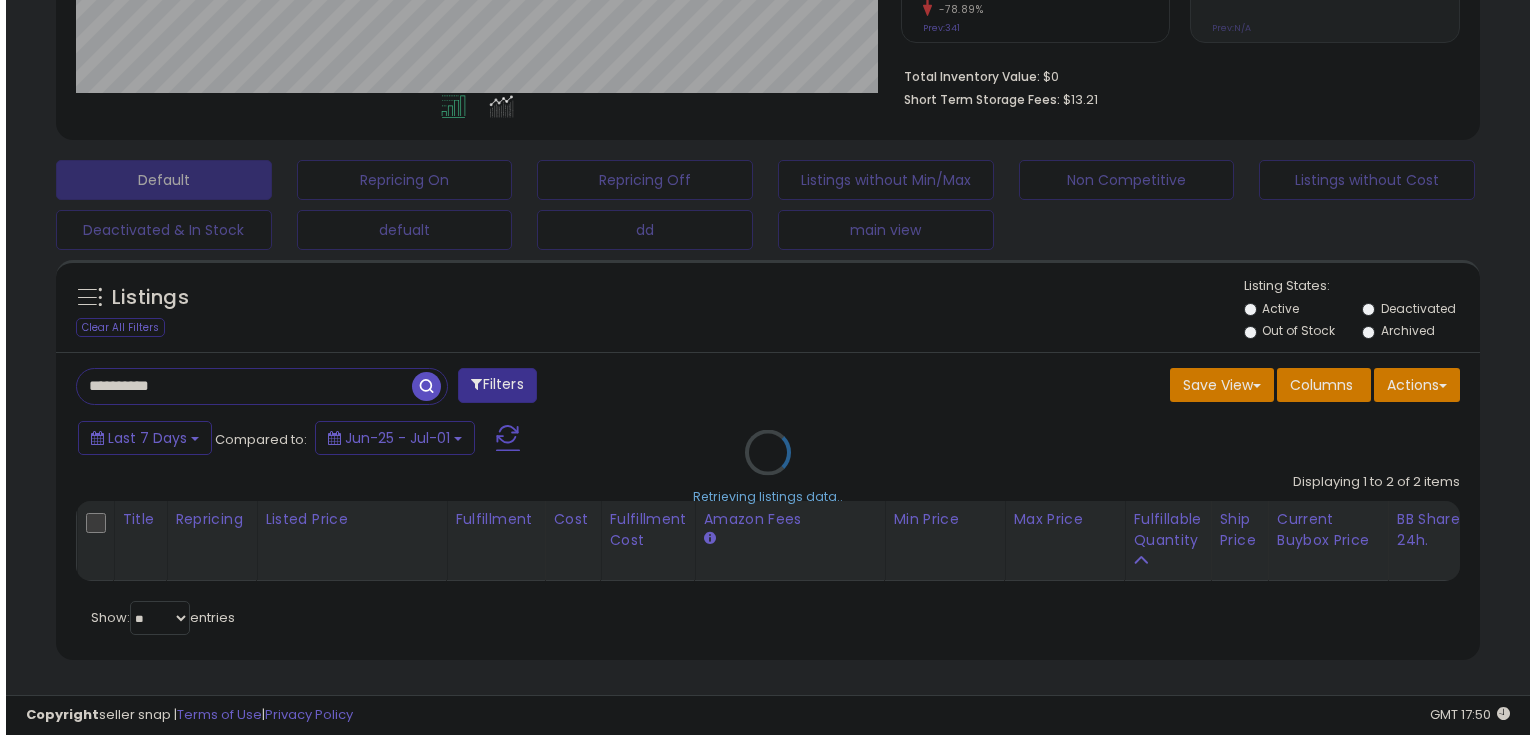 scroll, scrollTop: 480, scrollLeft: 0, axis: vertical 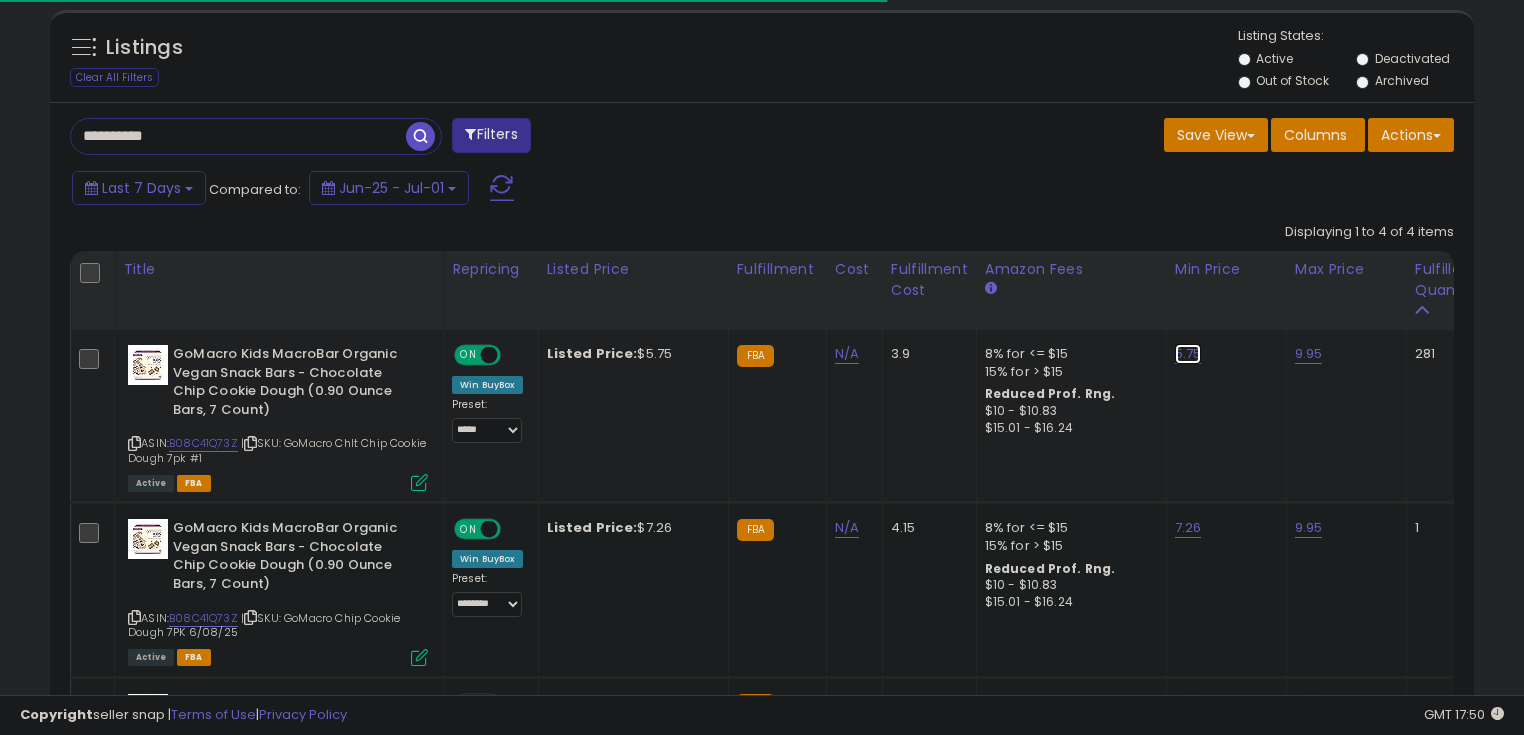 click on "5.75" at bounding box center (1188, 354) 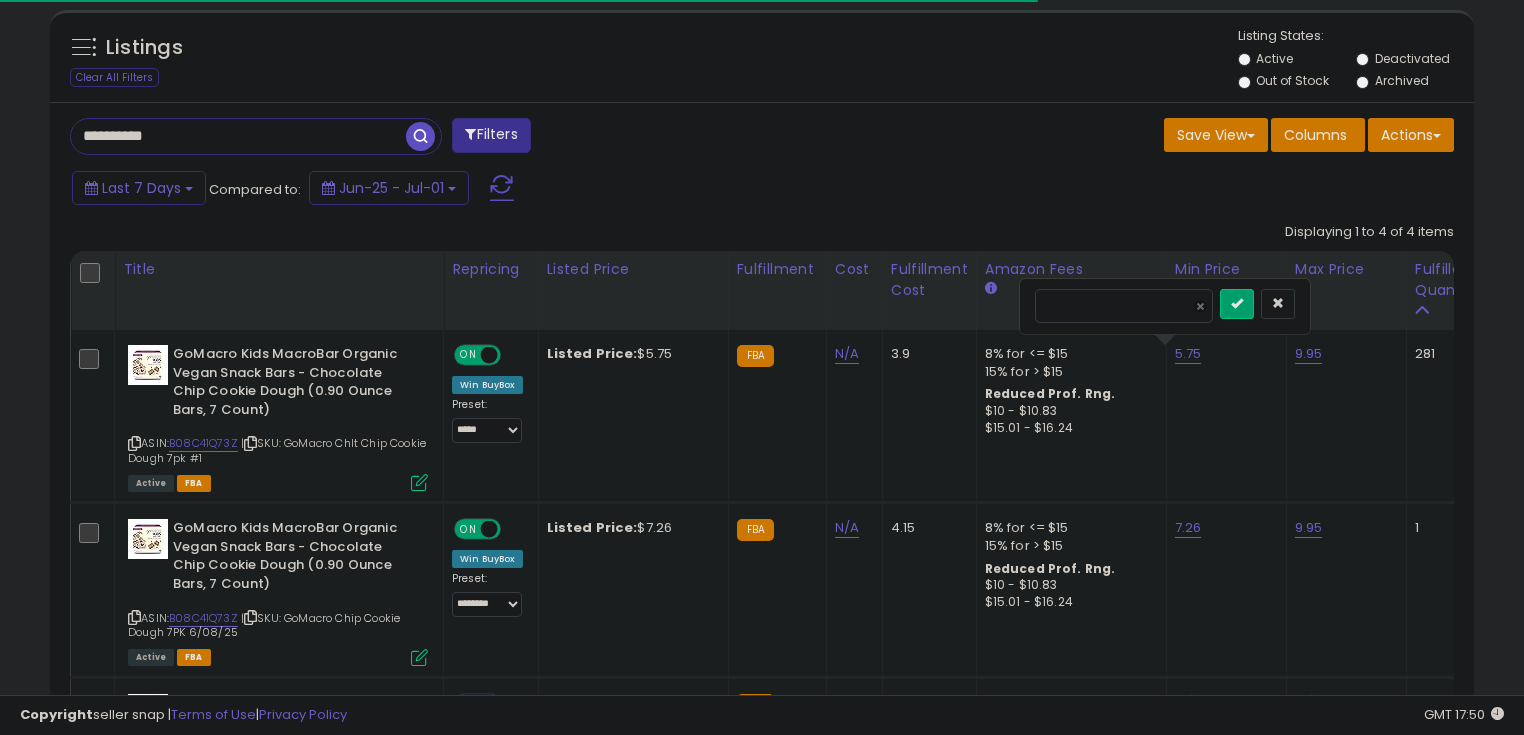 drag, startPoint x: 1054, startPoint y: 302, endPoint x: 1017, endPoint y: 299, distance: 37.12142 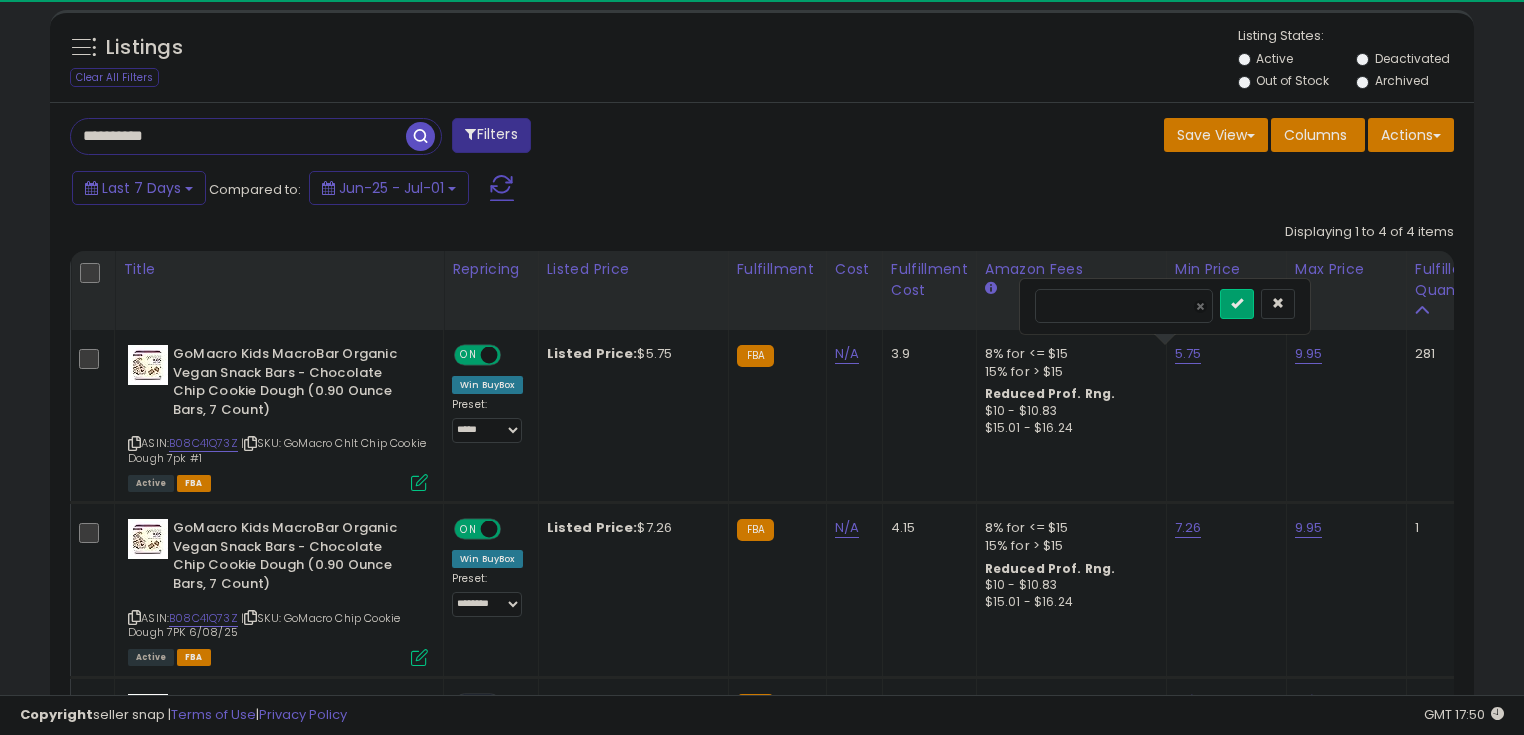 scroll, scrollTop: 999589, scrollLeft: 999175, axis: both 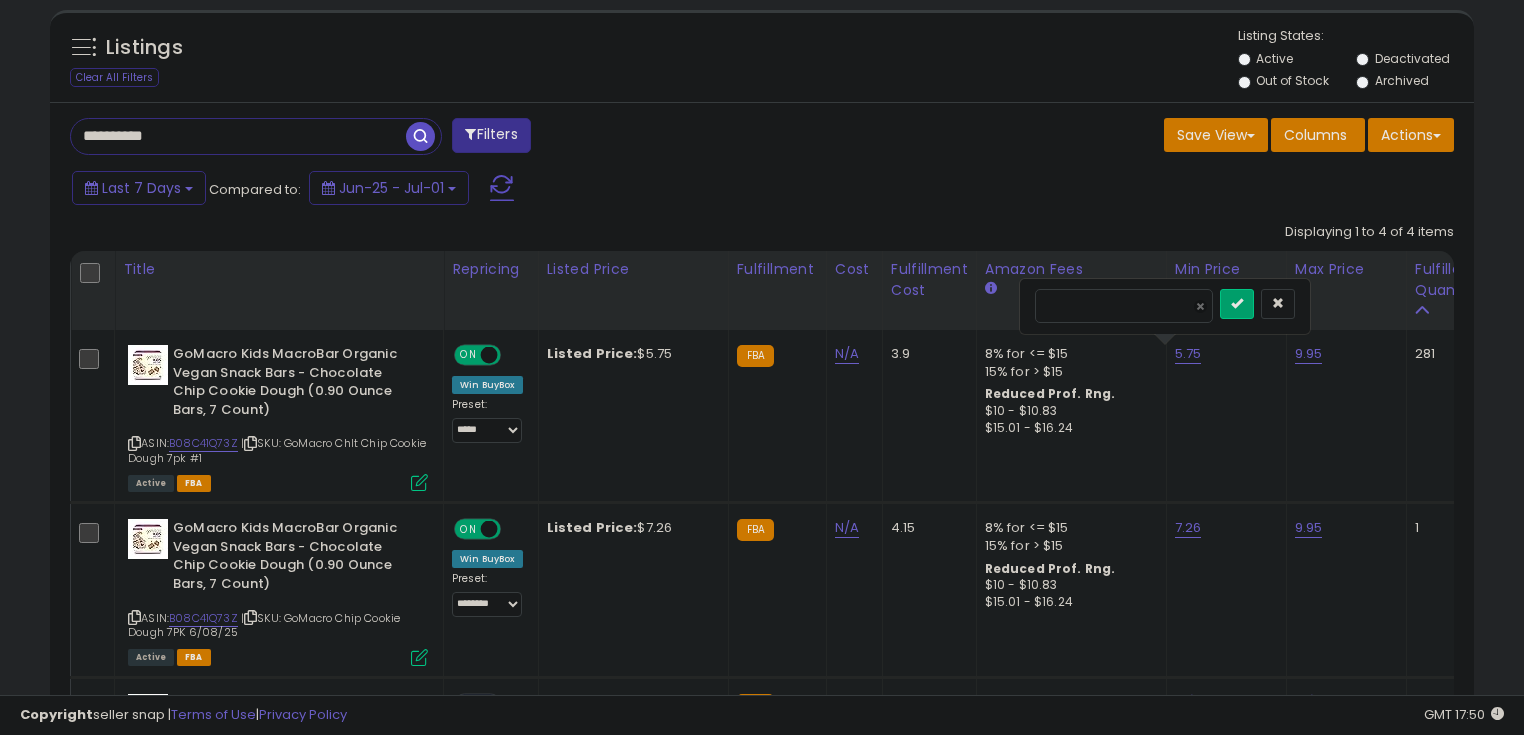 click at bounding box center [1237, 304] 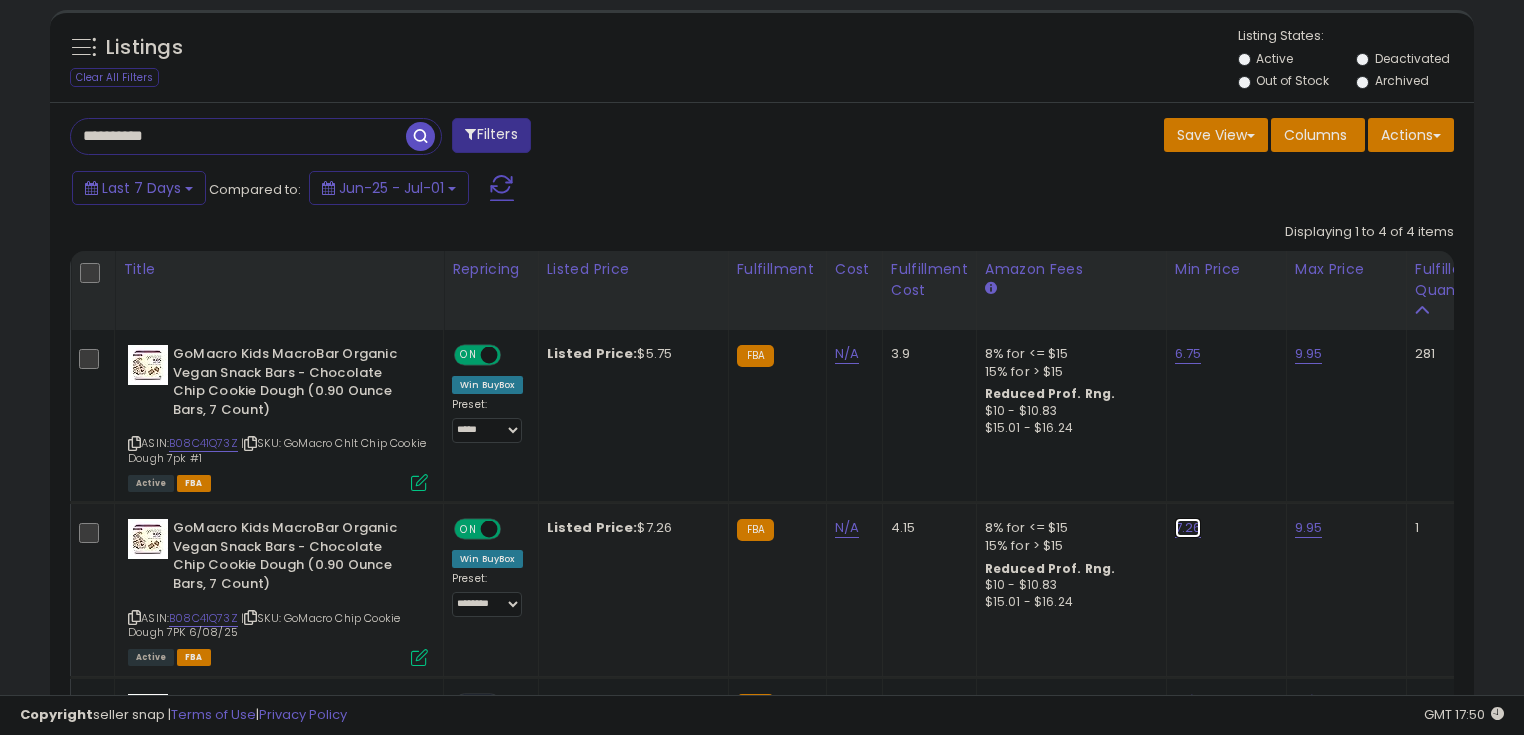 click on "7.26" at bounding box center [1188, 354] 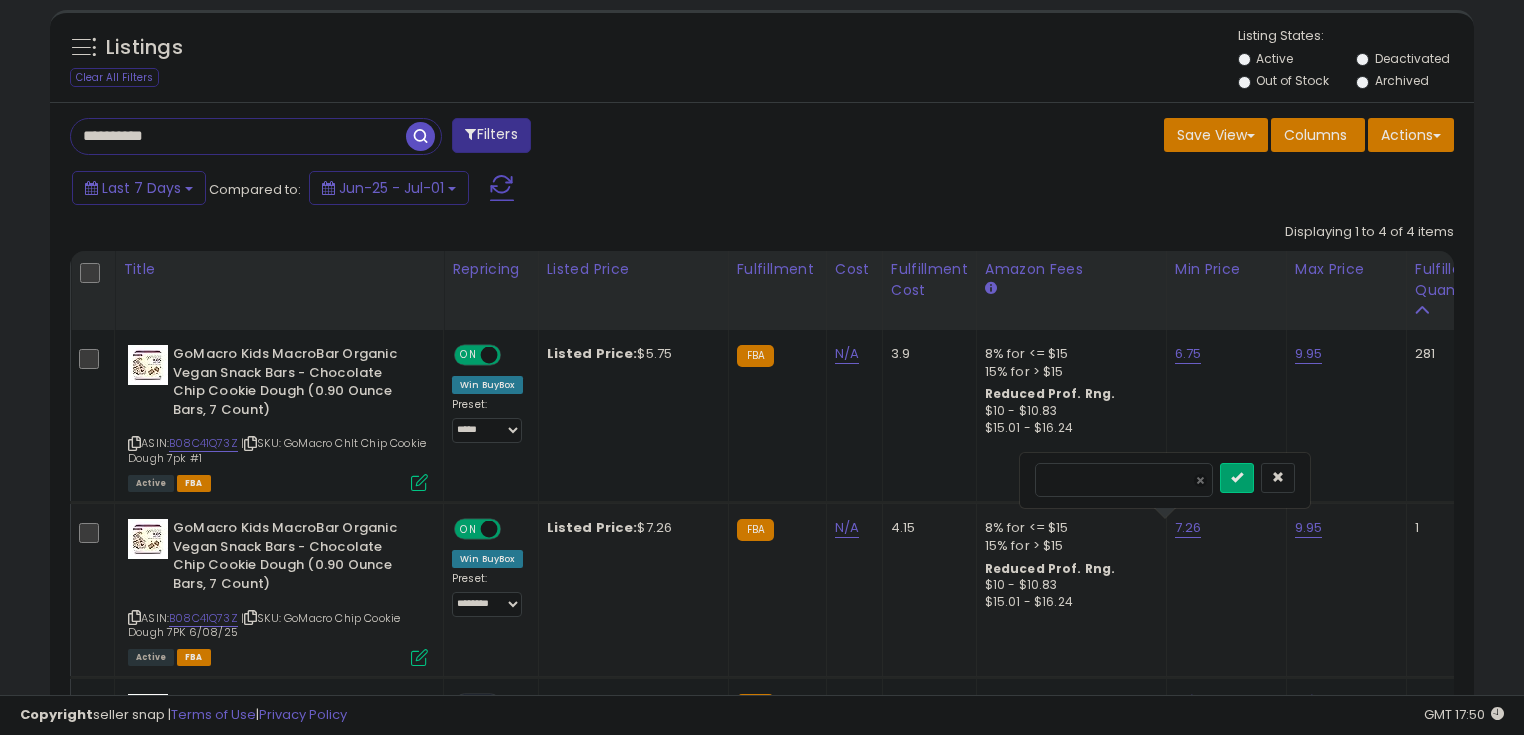 drag, startPoint x: 132, startPoint y: 612, endPoint x: 794, endPoint y: 279, distance: 741.0351 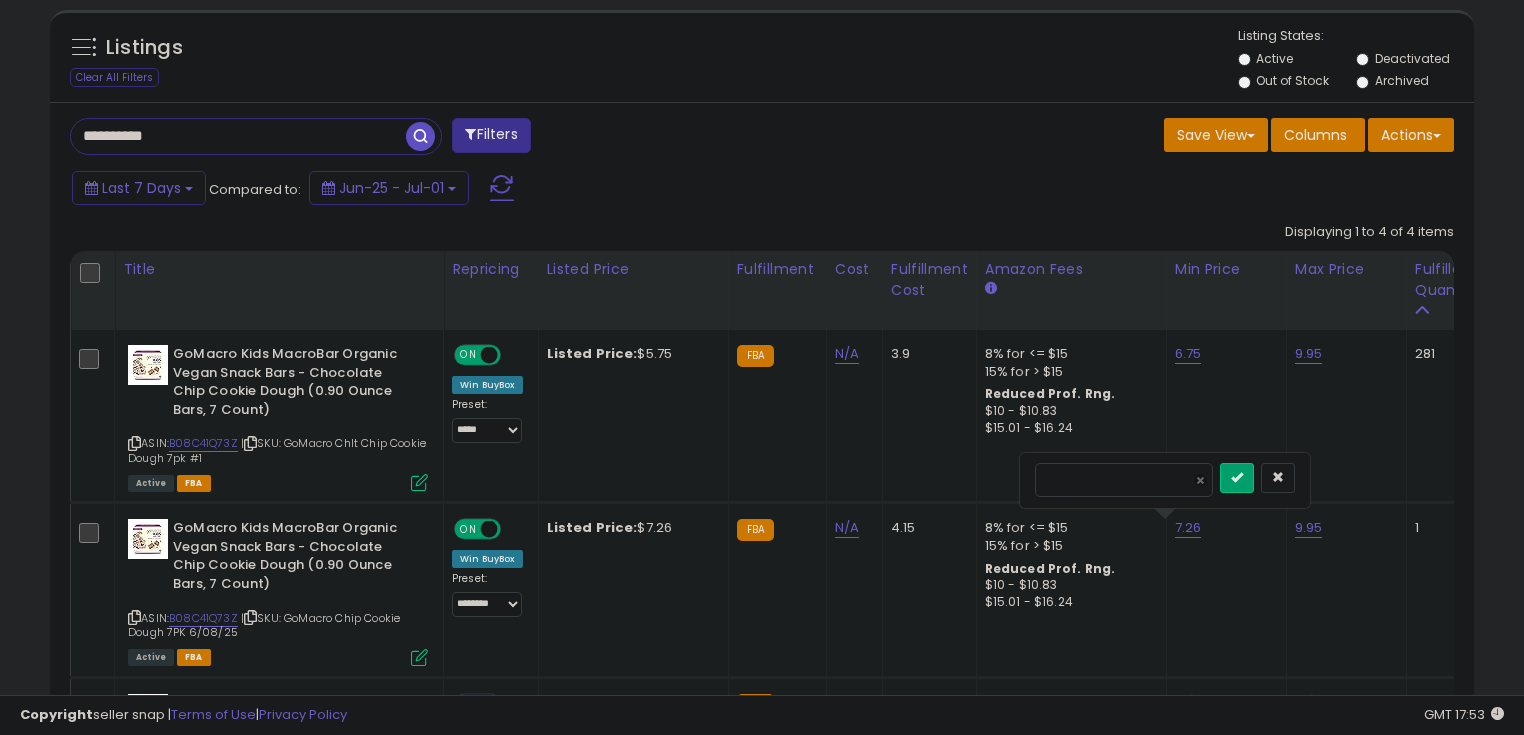 click on "**********" at bounding box center [238, 136] 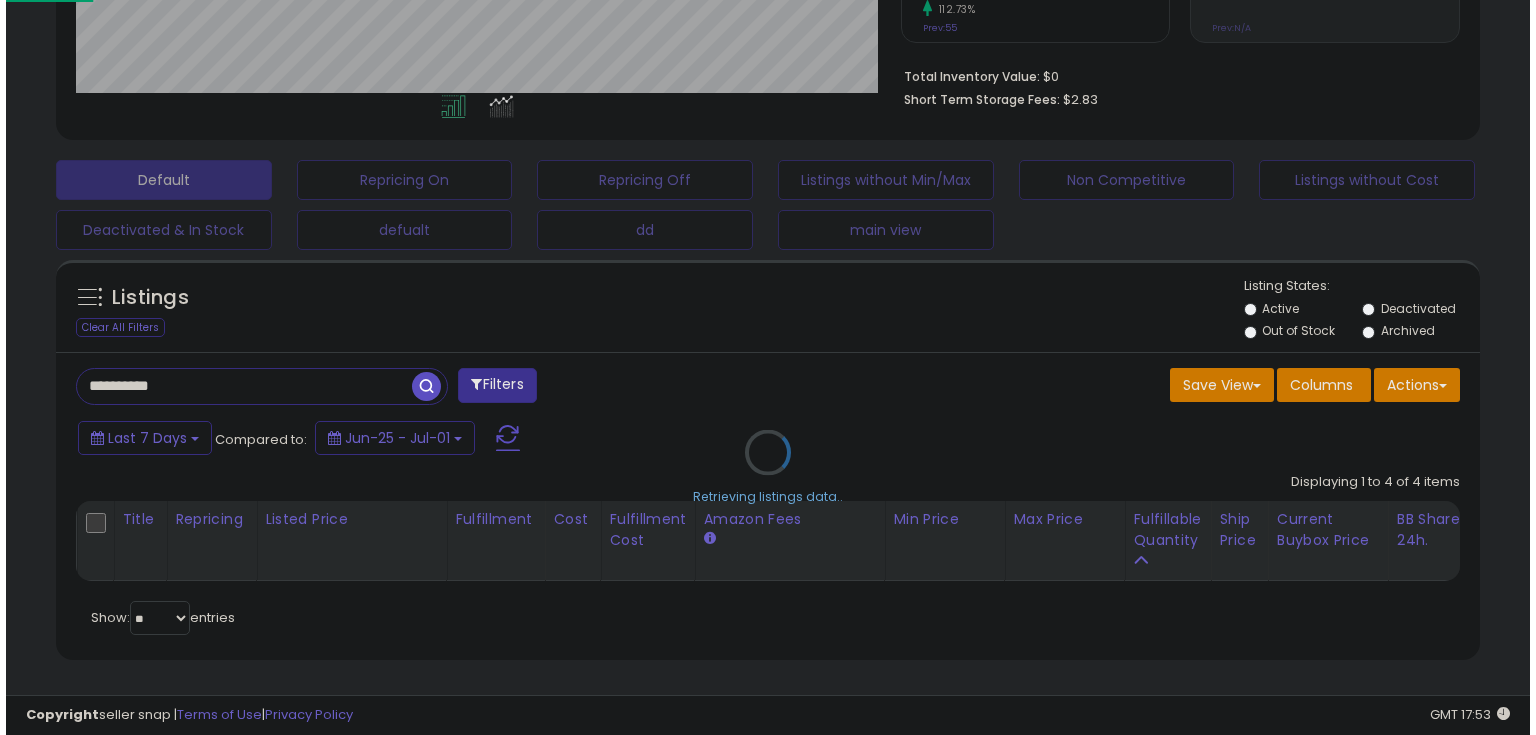 scroll, scrollTop: 480, scrollLeft: 0, axis: vertical 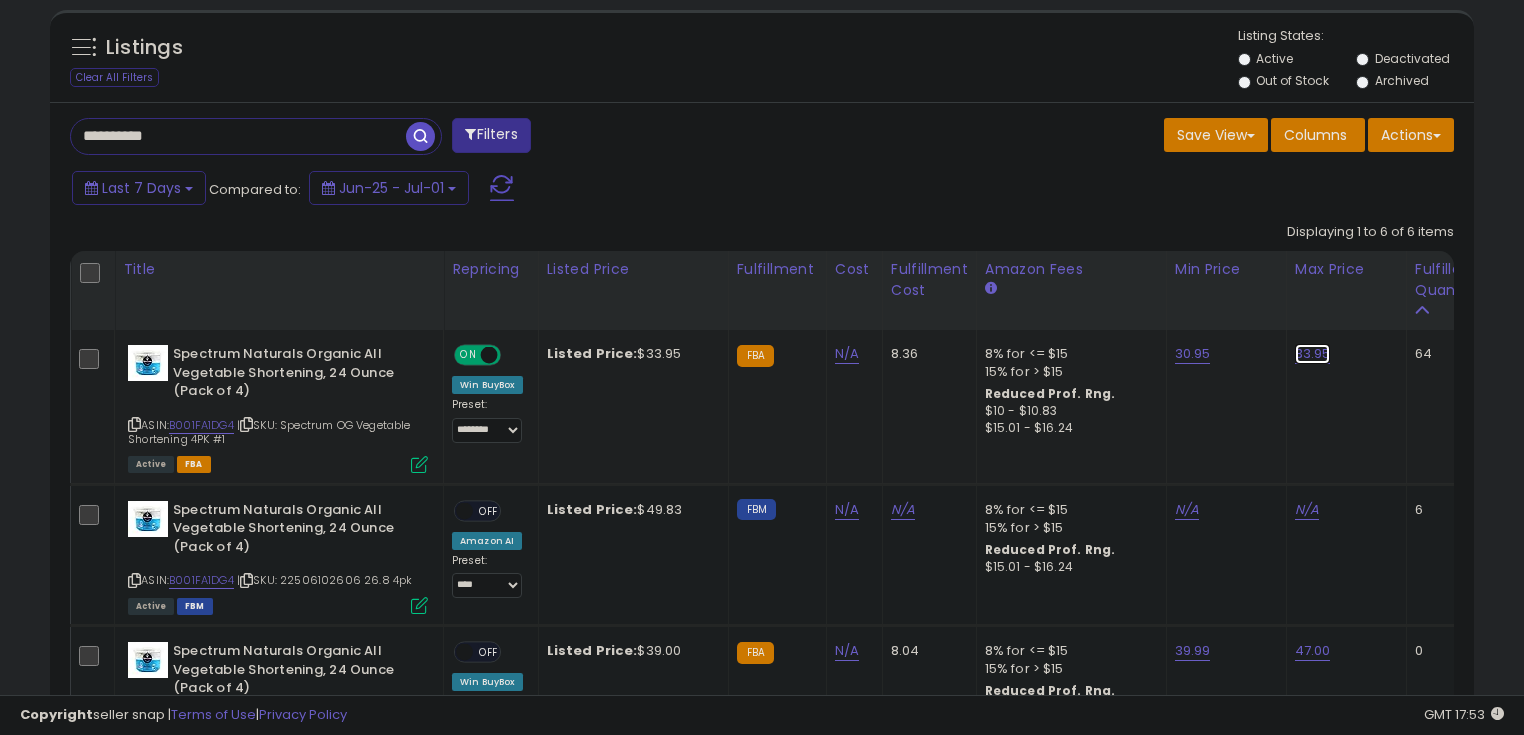 click on "33.95" at bounding box center (1313, 354) 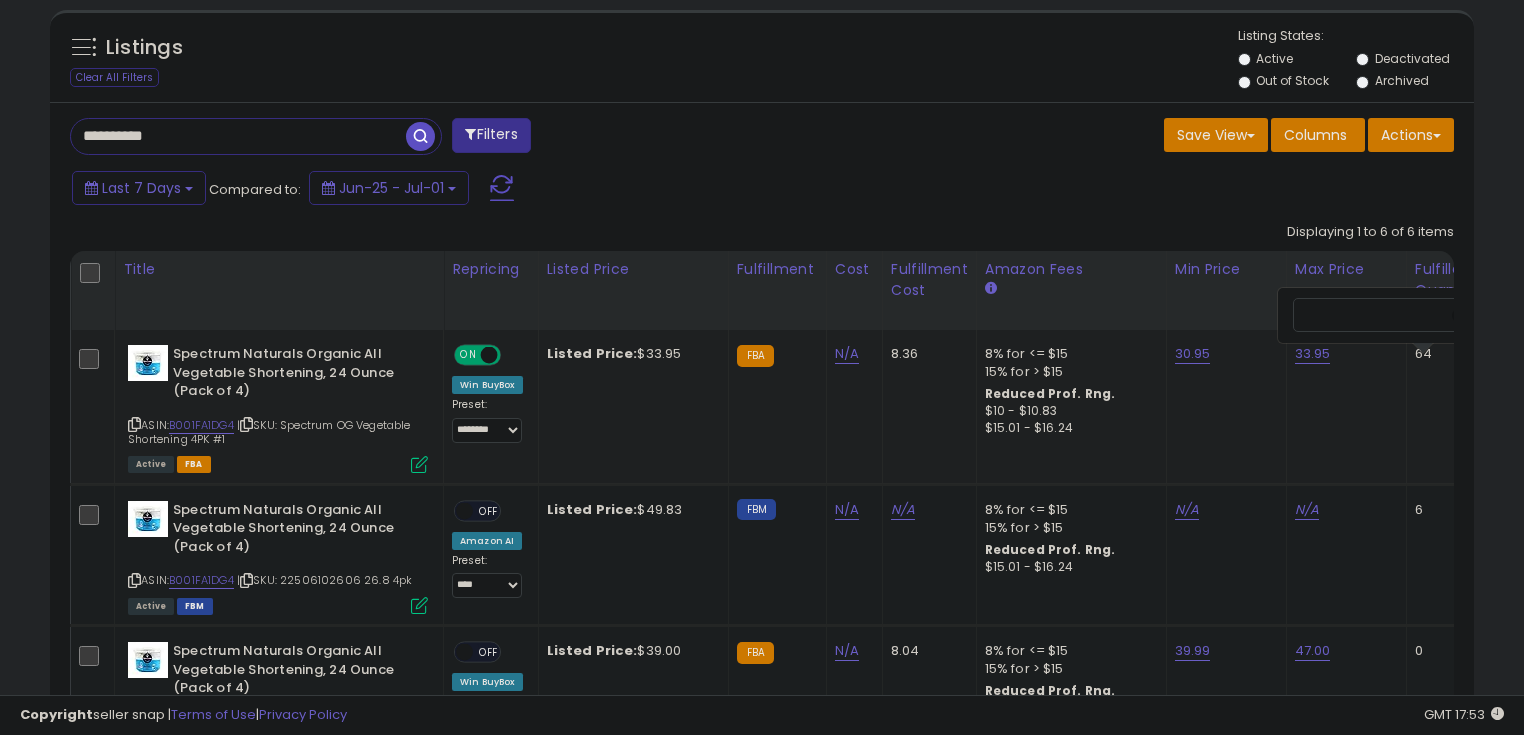 scroll, scrollTop: 0, scrollLeft: 51, axis: horizontal 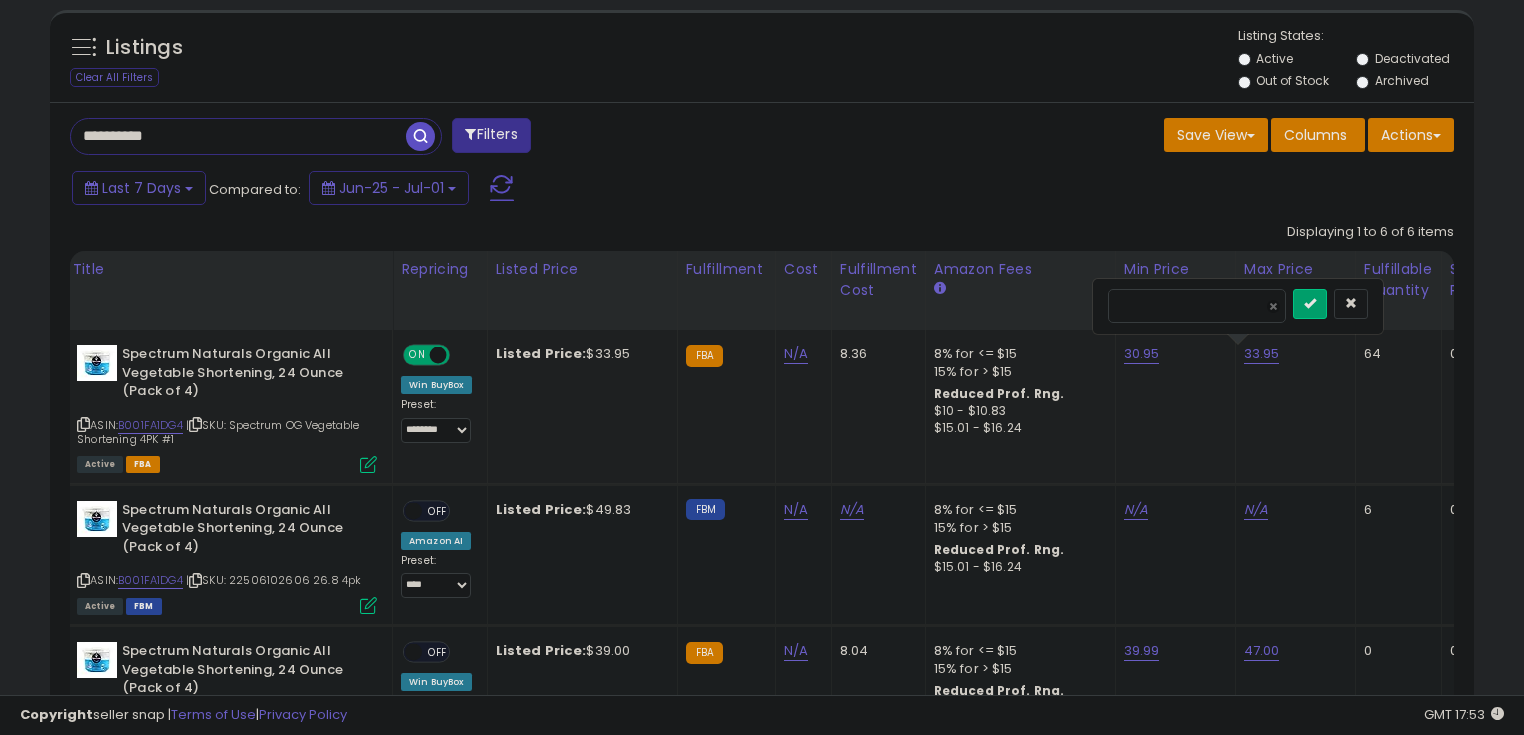 click on "*****" at bounding box center (1197, 306) 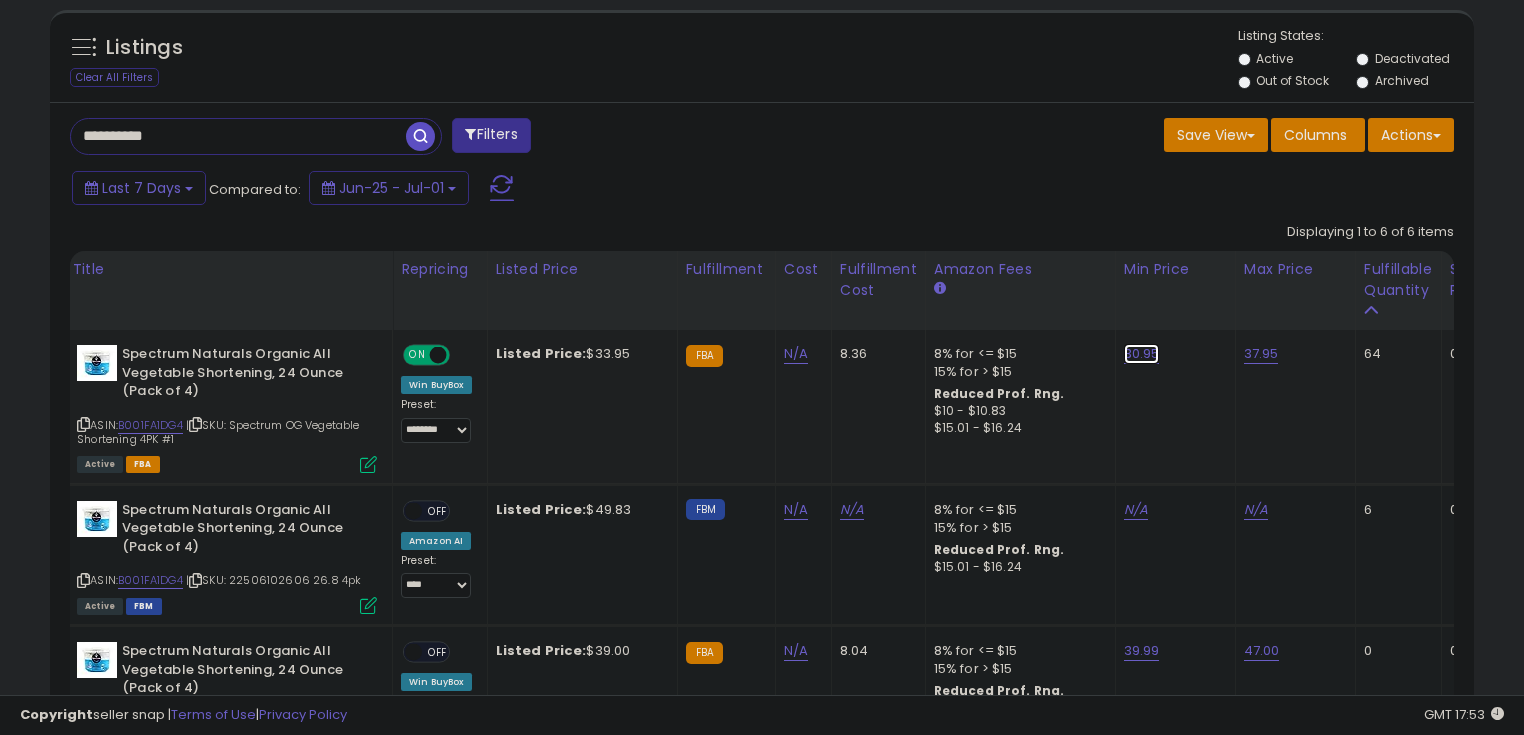 click on "30.95" at bounding box center [1142, 354] 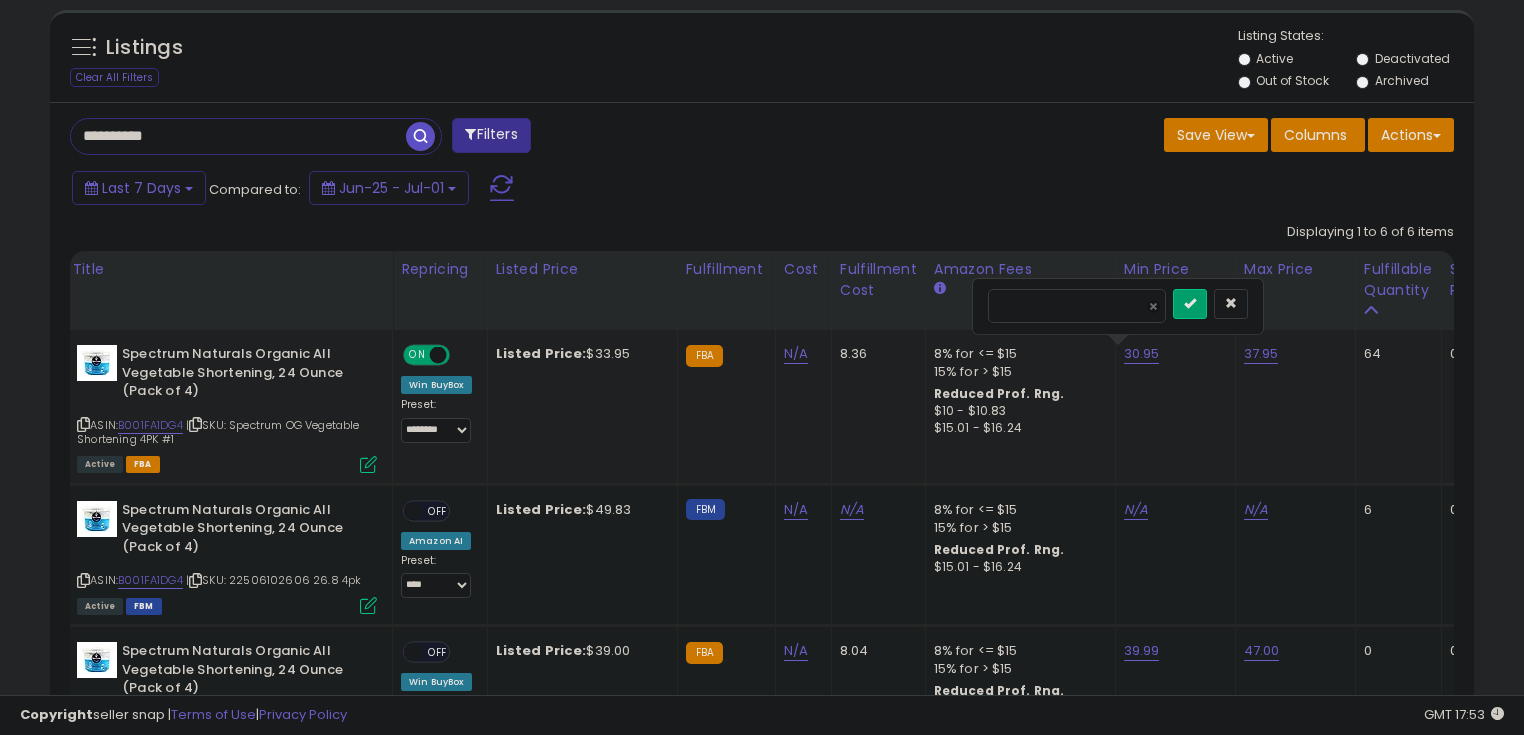 click on "*****" at bounding box center [1077, 306] 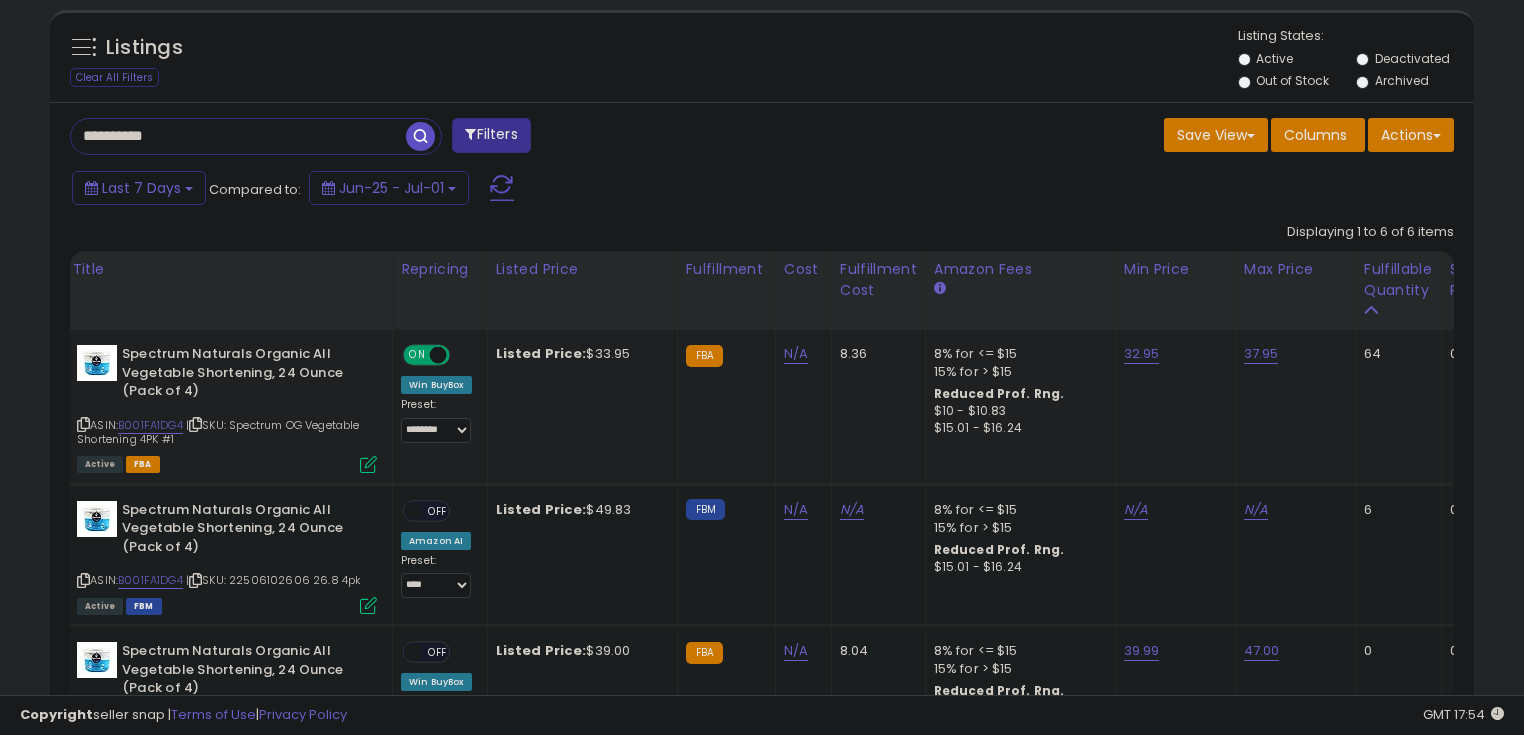 click on "**********" at bounding box center (238, 136) 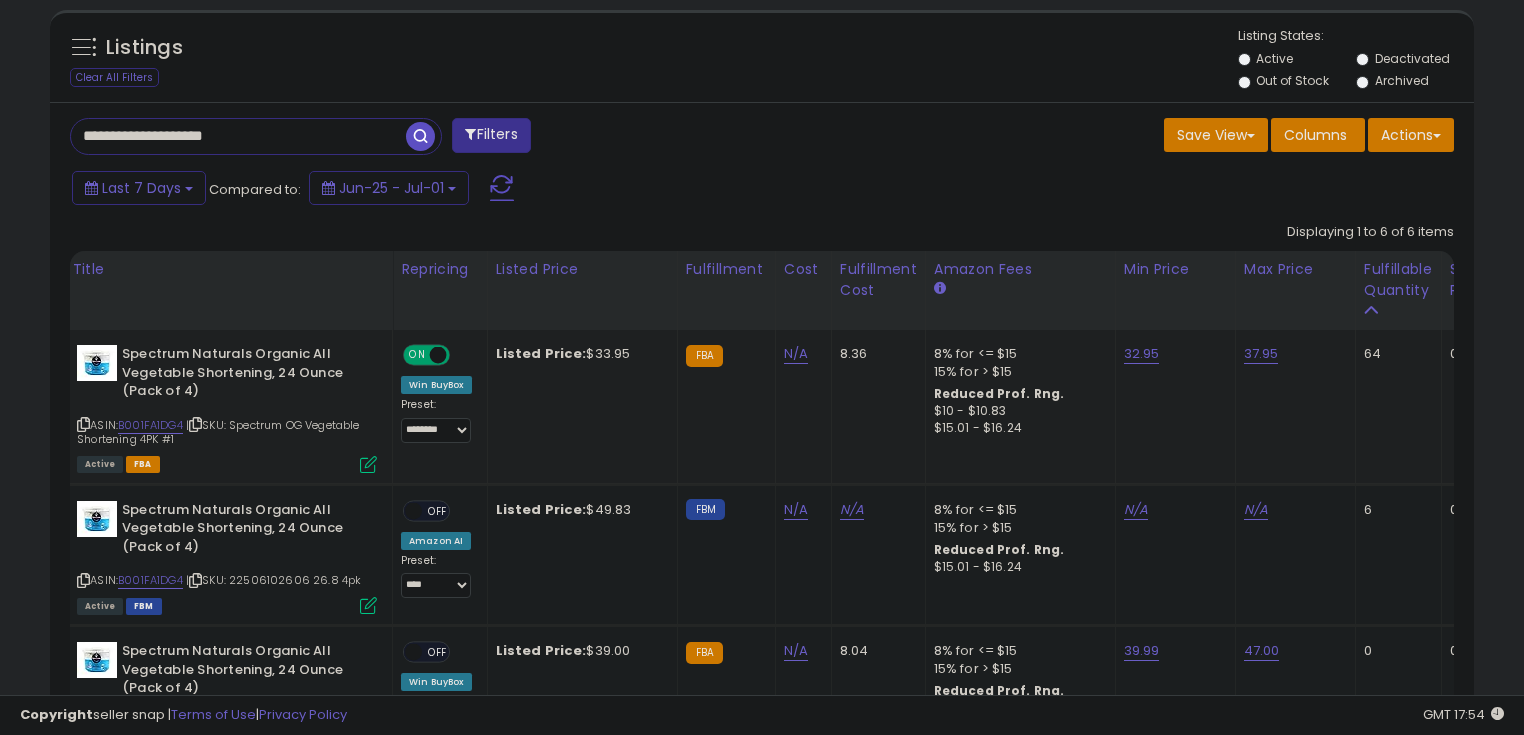 click on "**********" at bounding box center (238, 136) 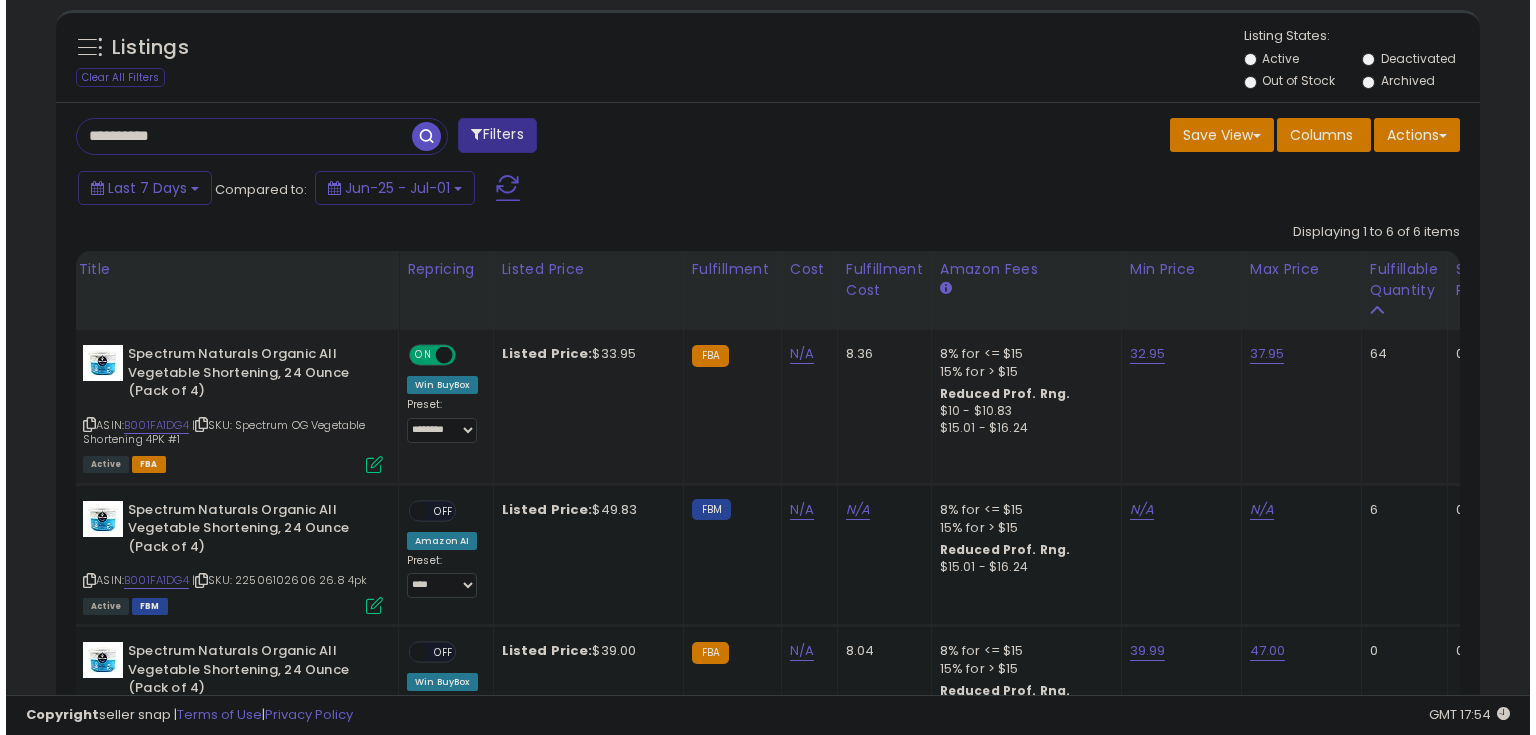 scroll, scrollTop: 480, scrollLeft: 0, axis: vertical 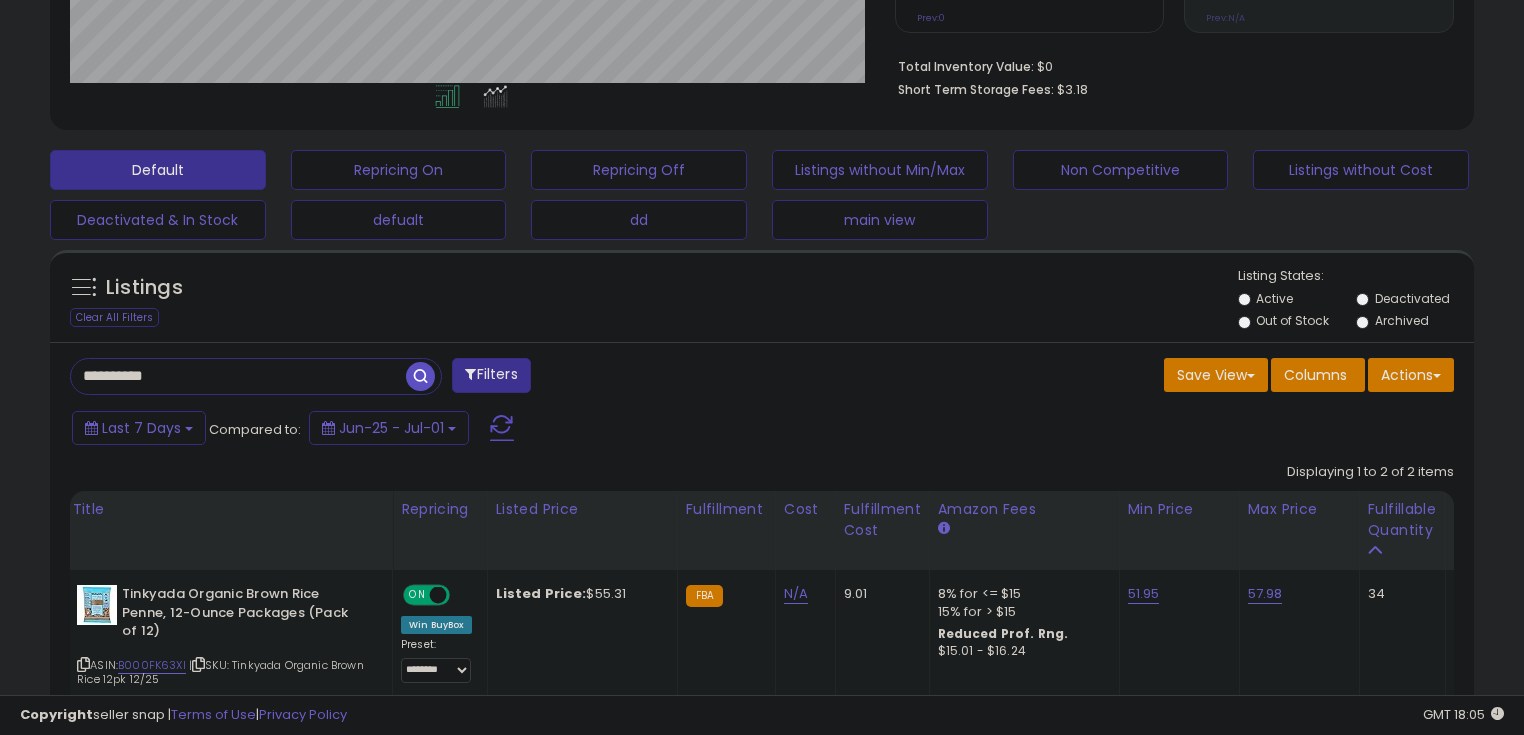 click on "**********" at bounding box center [238, 376] 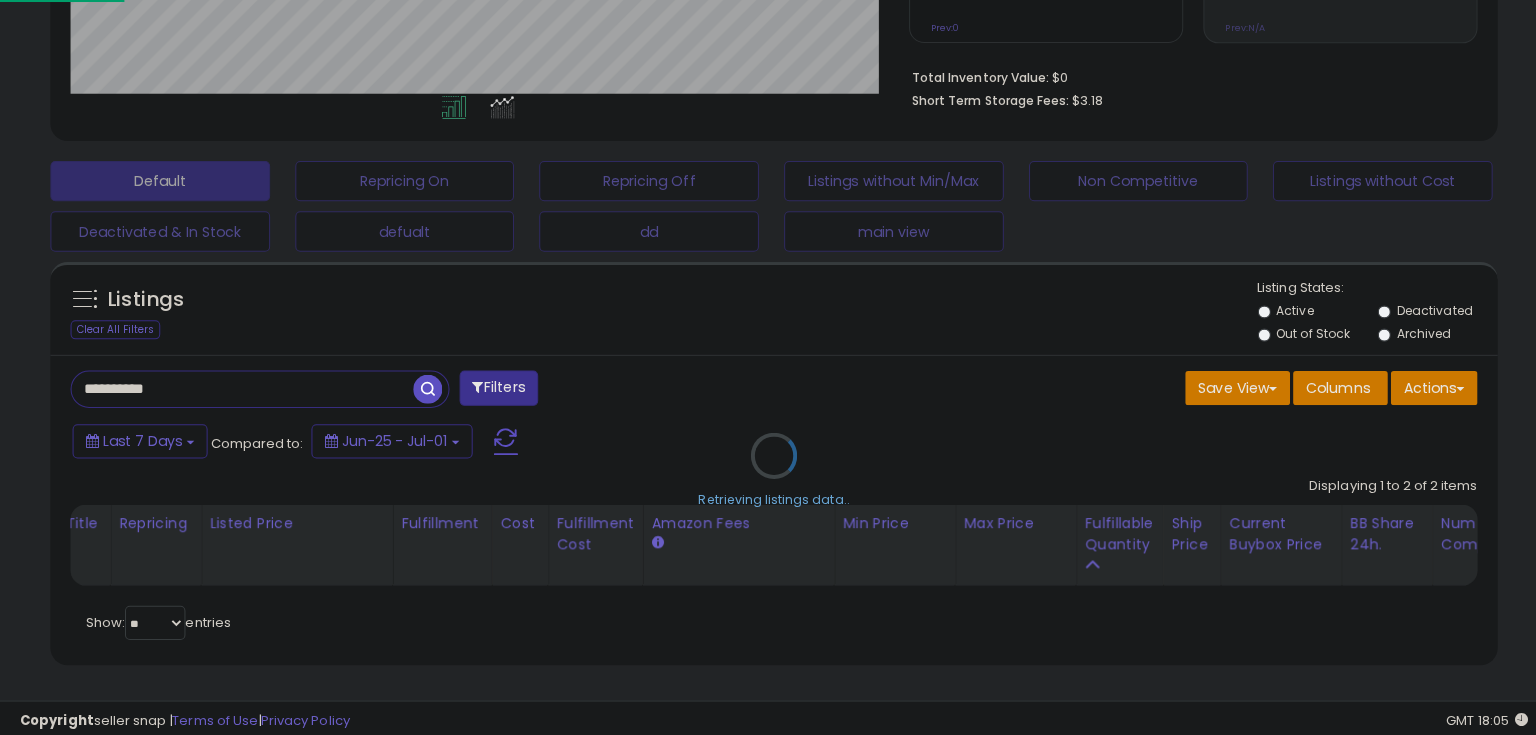 scroll, scrollTop: 999589, scrollLeft: 999168, axis: both 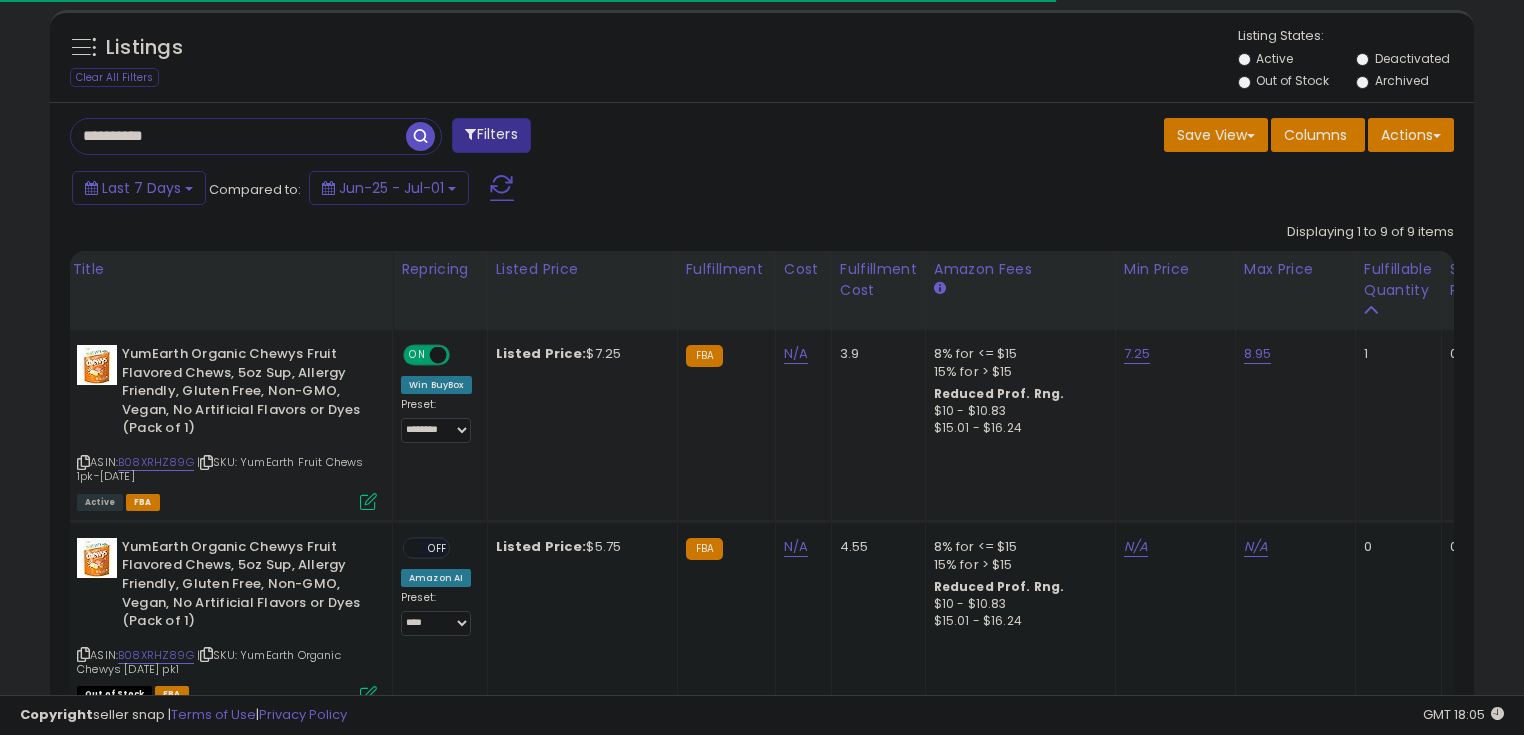 click on "ASIN:  B08XRHZ89G    |   SKU: YumEarth Fruit Chews 1pk-[DATE] Active FBA" at bounding box center [227, 426] 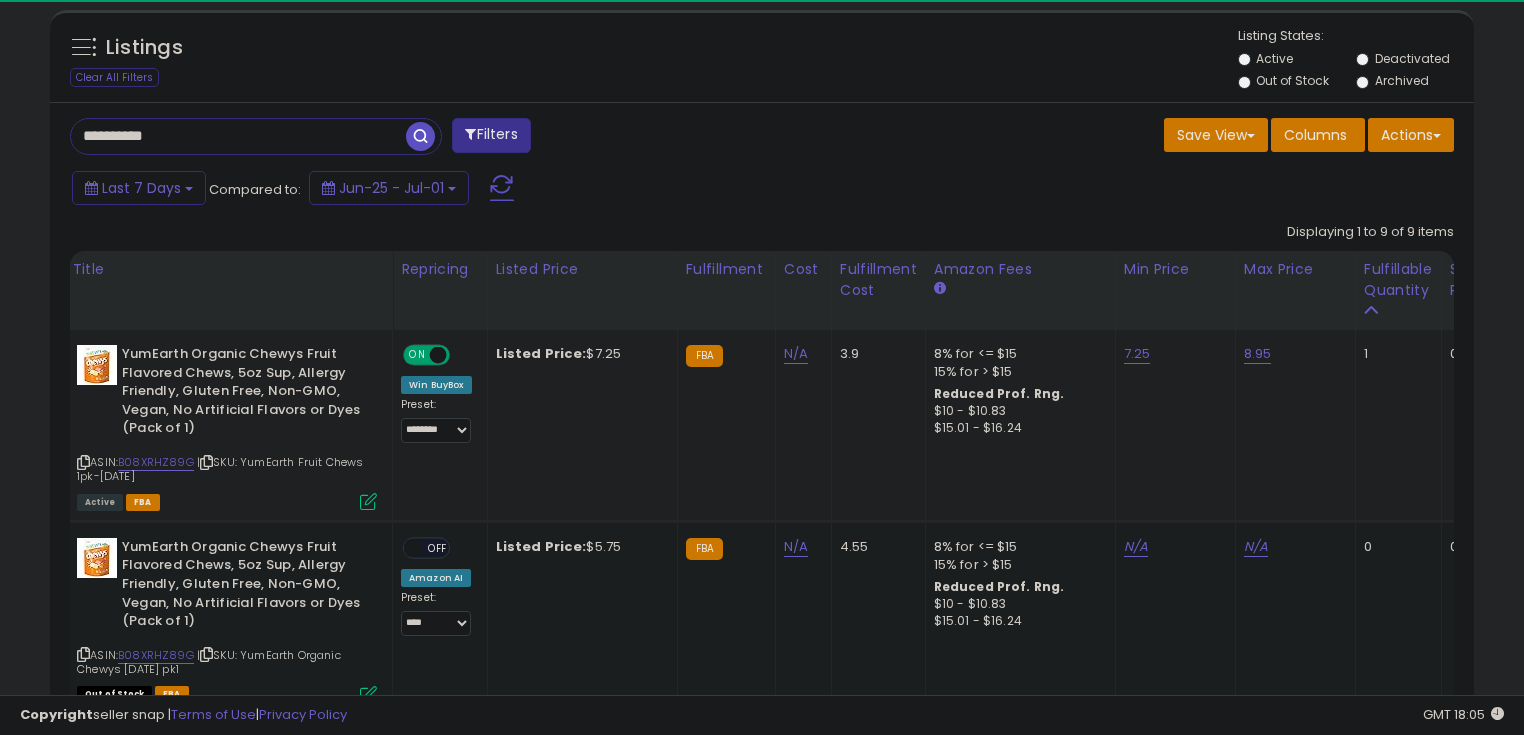 scroll, scrollTop: 999589, scrollLeft: 999175, axis: both 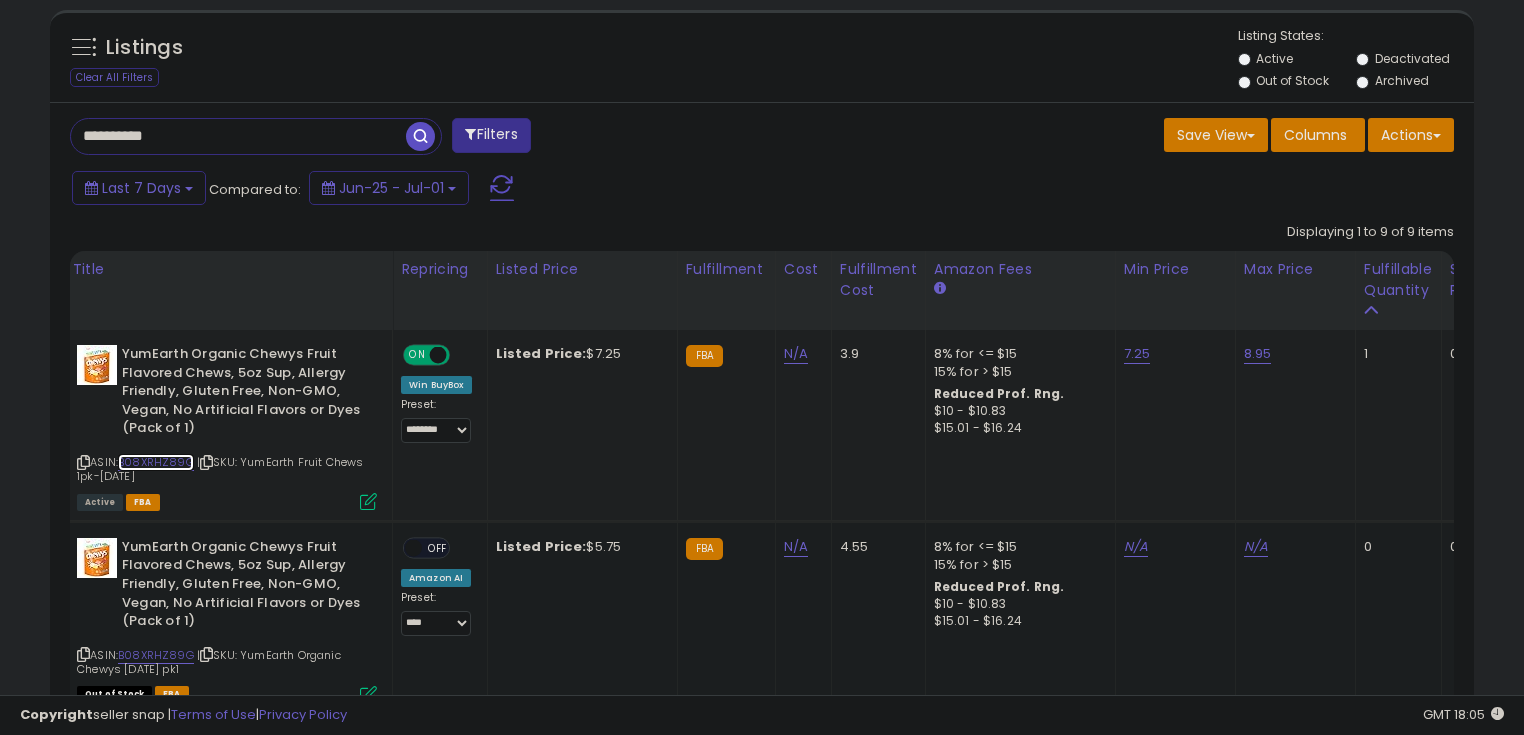 click on "B08XRHZ89G" at bounding box center (156, 462) 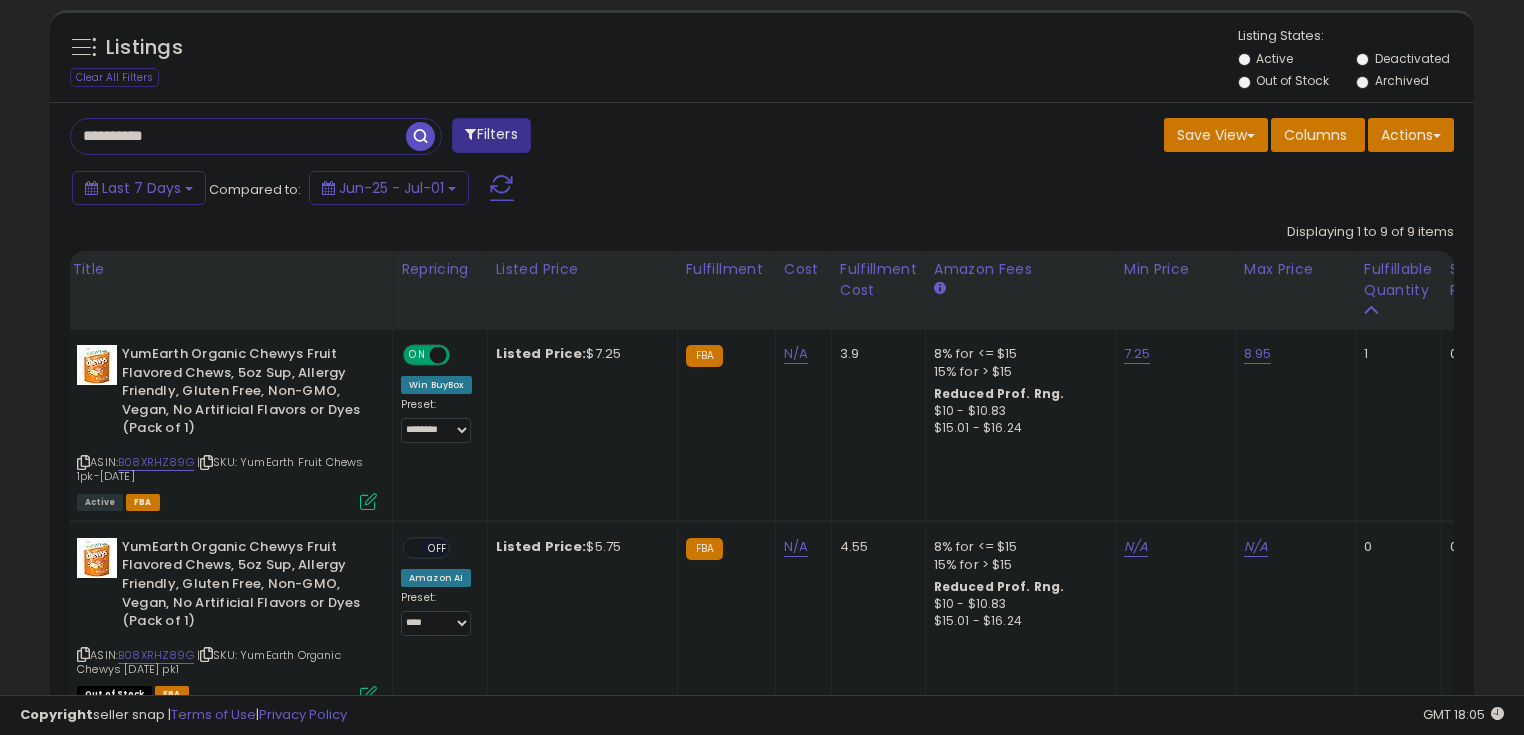 click on "**********" at bounding box center [238, 136] 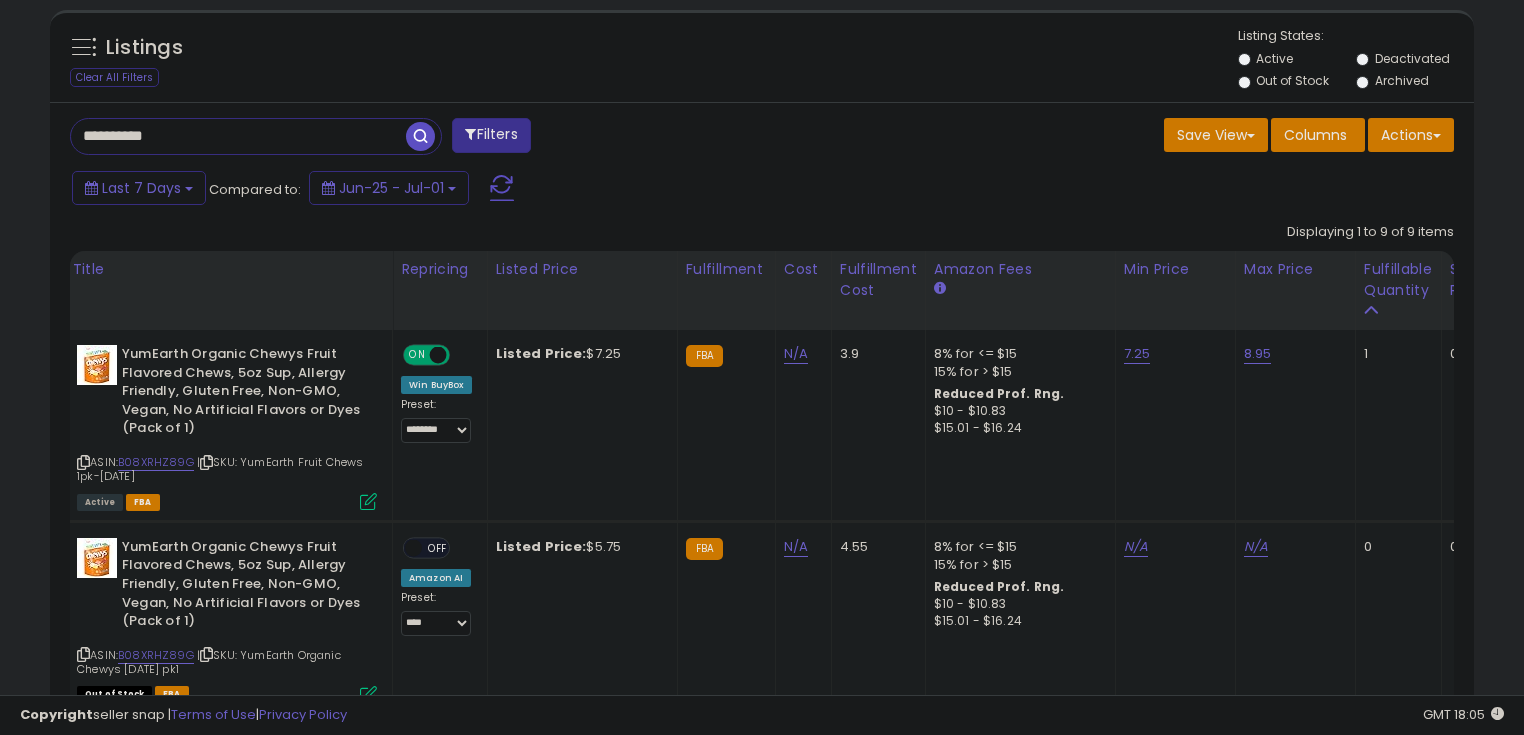 type on "**********" 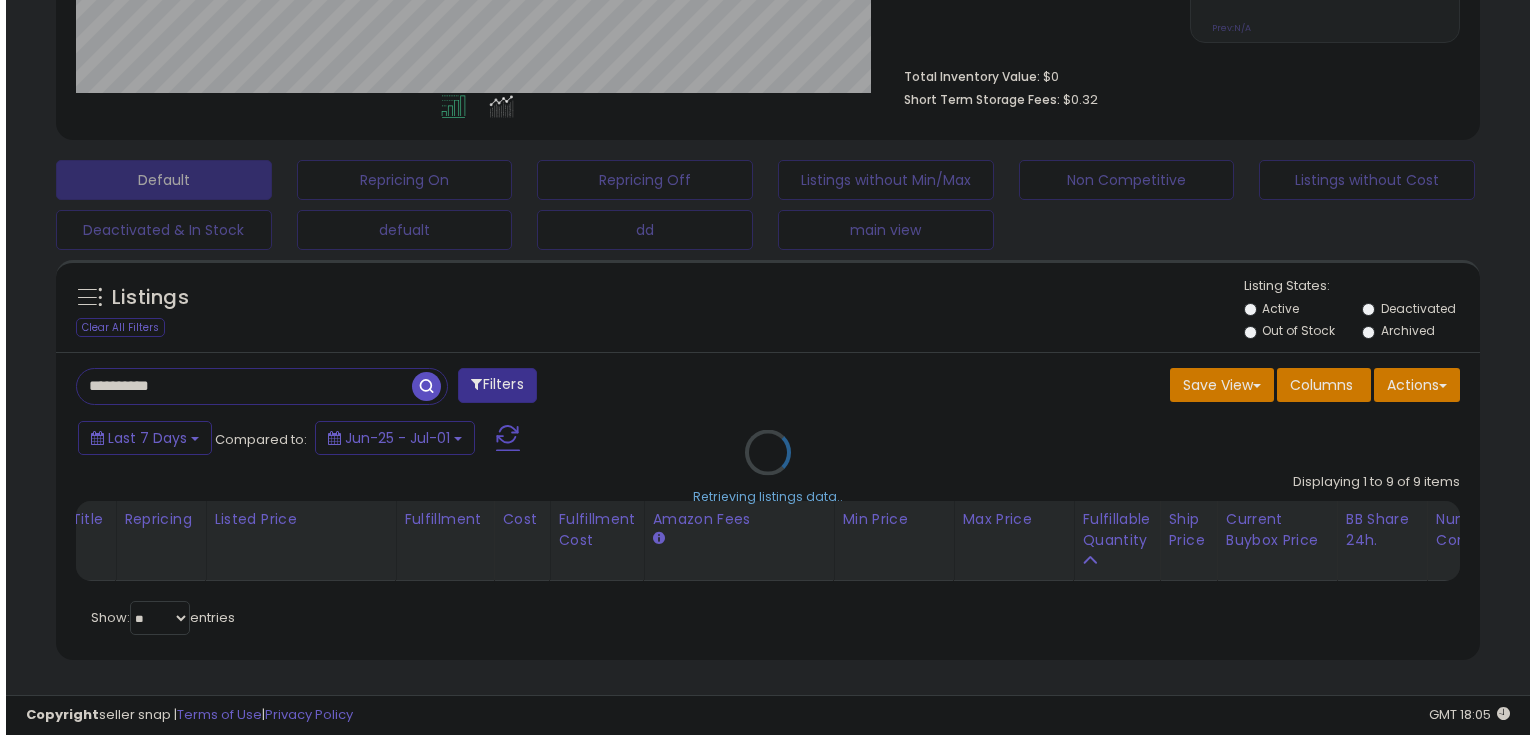 scroll, scrollTop: 480, scrollLeft: 0, axis: vertical 